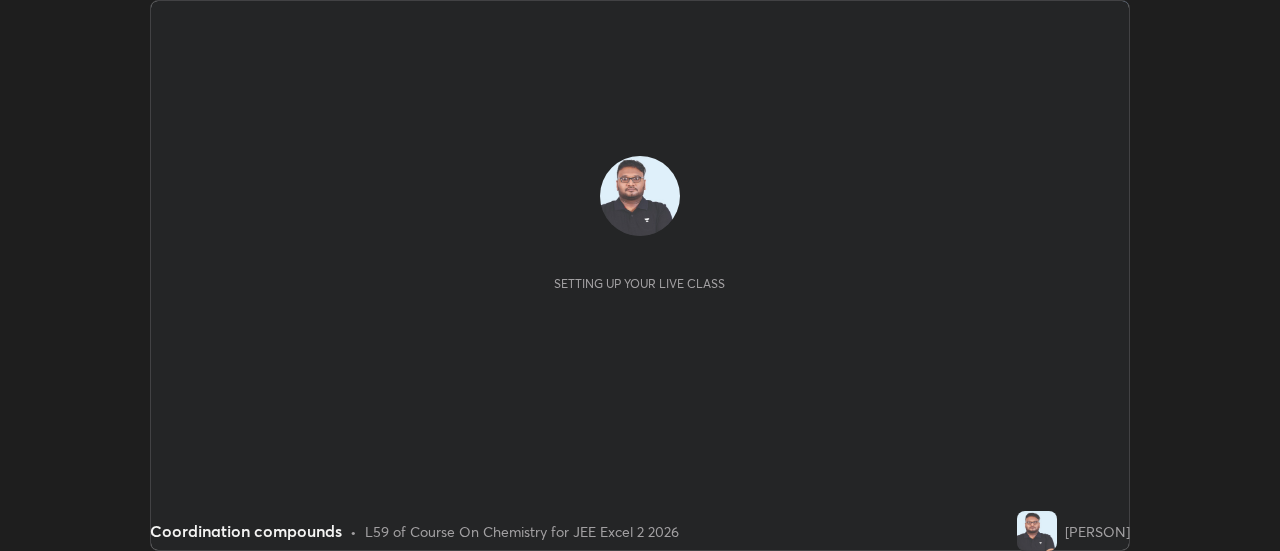 scroll, scrollTop: 0, scrollLeft: 0, axis: both 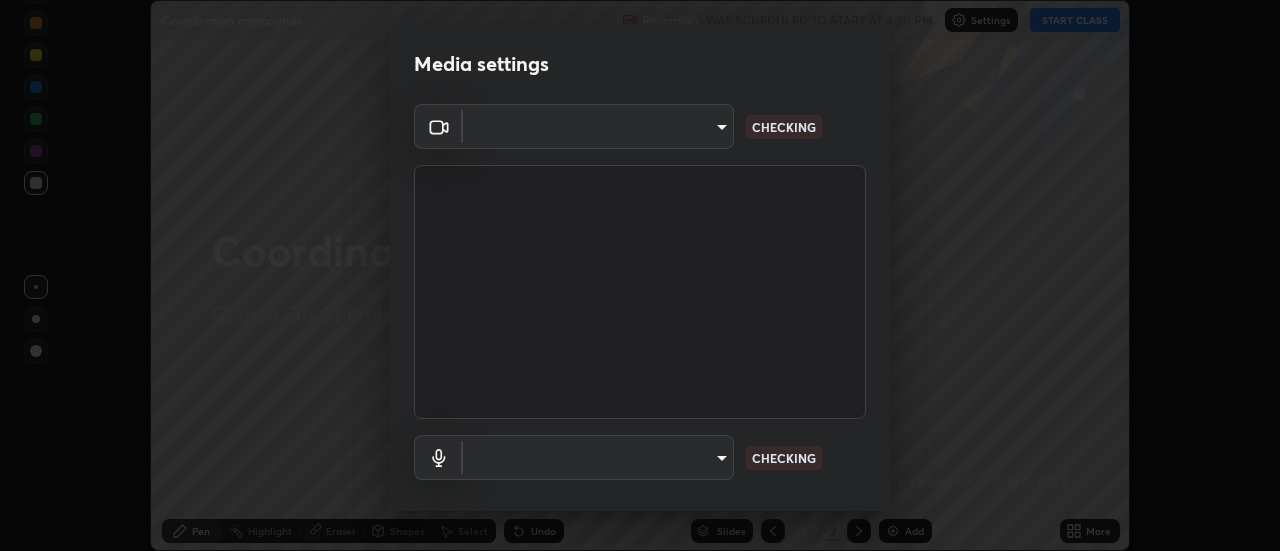 type on "2ccc99a9bca6b7e42b4774afd8bf1c35f5e1c8539d659abff1788790f3df98e6" 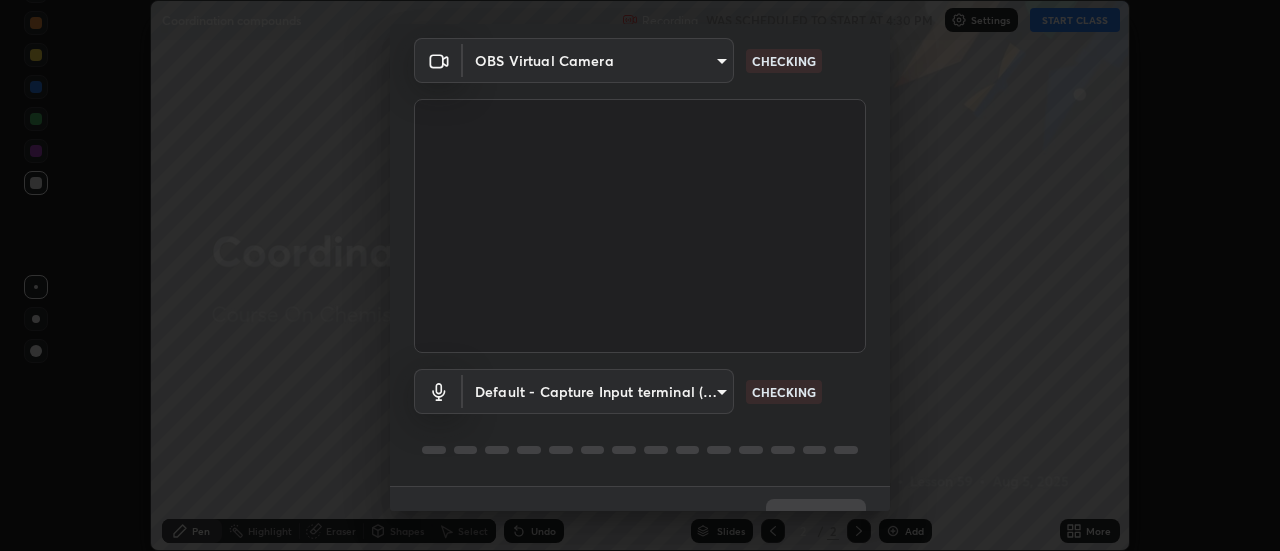 scroll, scrollTop: 74, scrollLeft: 0, axis: vertical 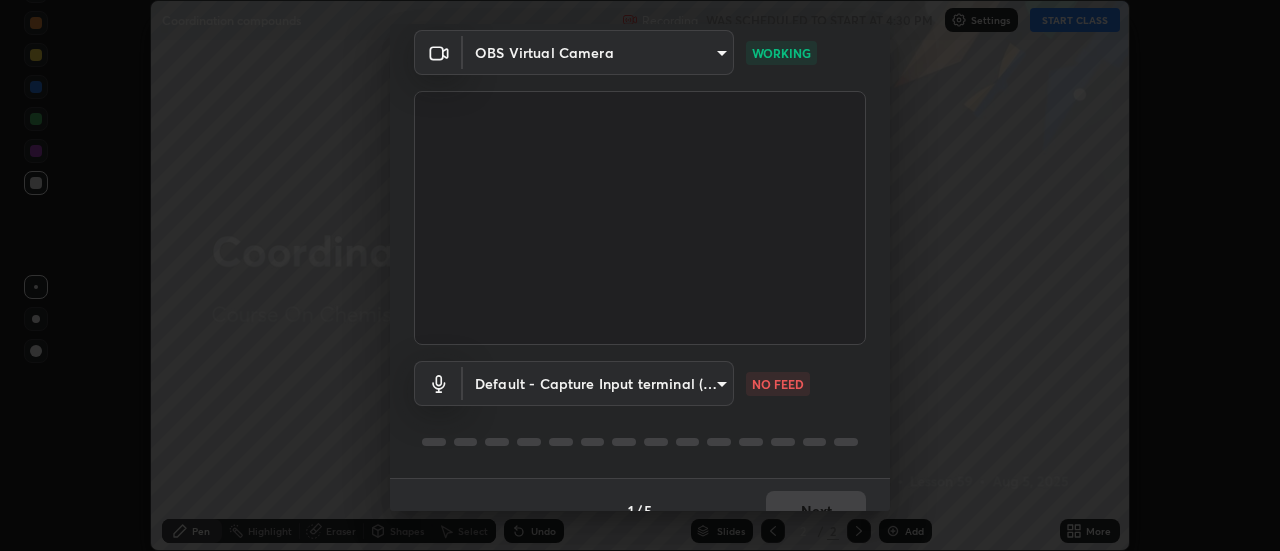 click on "Erase all Coordination compounds Recording WAS SCHEDULED TO START AT  4:30 PM Settings START CLASS Setting up your live class Coordination compounds • L59 of Course On Chemistry for JEE Excel 2 2026 [PERSON] Pen Highlight Eraser Shapes Select Undo Slides 2 / 2 Add More No doubts shared Encourage your learners to ask a doubt for better clarity Report an issue Reason for reporting Buffering Chat not working Audio - Video sync issue Educator video quality low ​ Attach an image Report Media settings OBS Virtual Camera [HASH] WORKING Default - Capture Input terminal (Digital Array MIC) default NO FEED 1 / 5 Next" at bounding box center [640, 275] 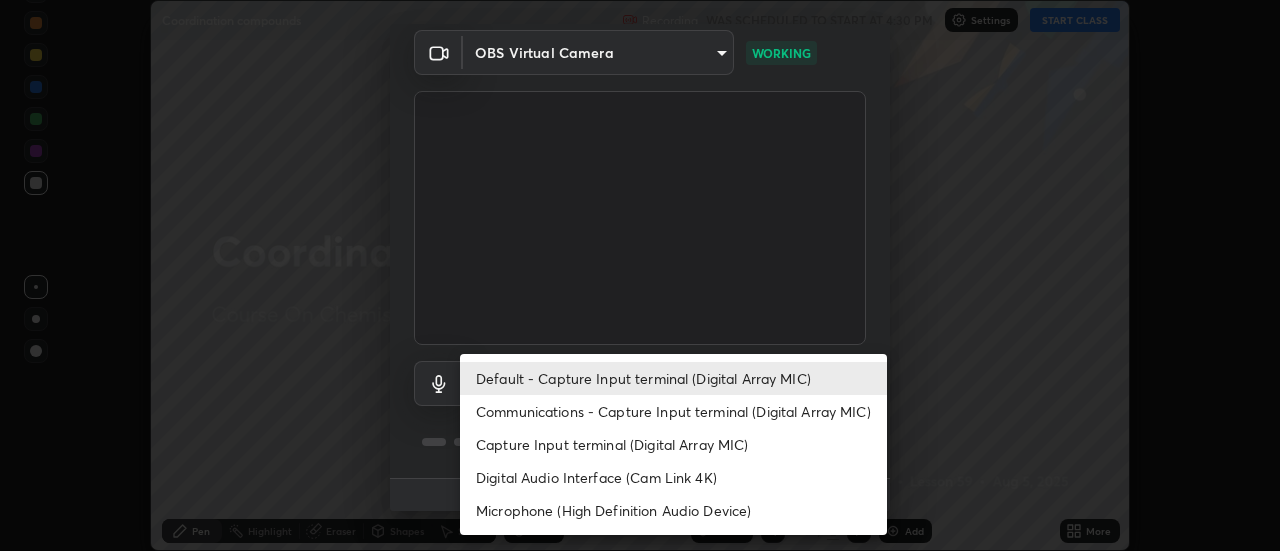 click on "Communications - Capture Input terminal (Digital Array MIC)" at bounding box center [673, 411] 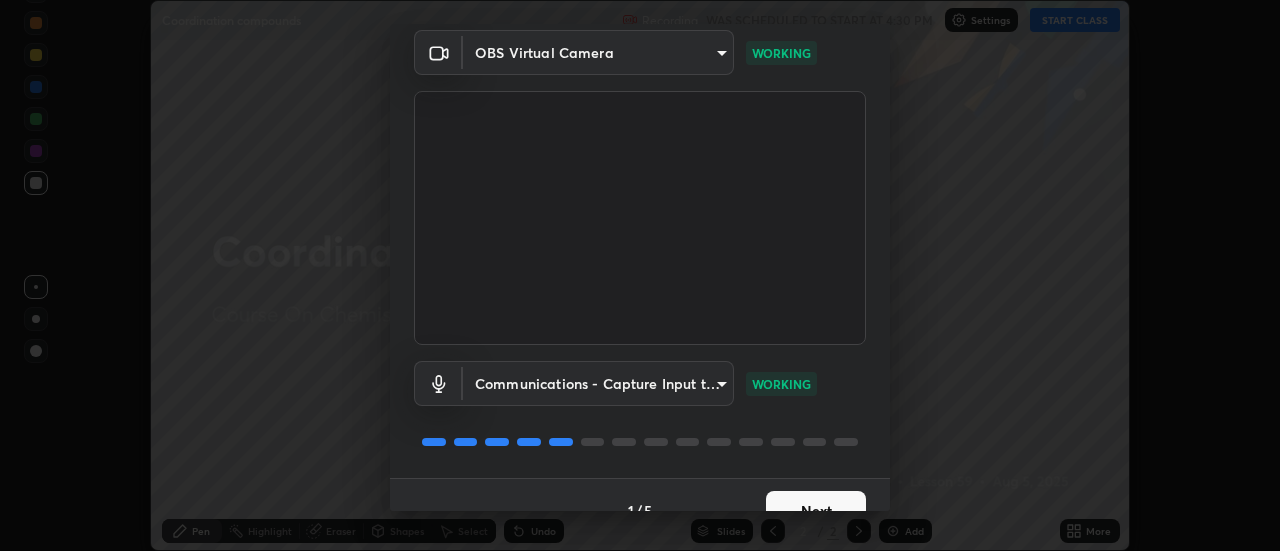 click on "Next" at bounding box center (816, 511) 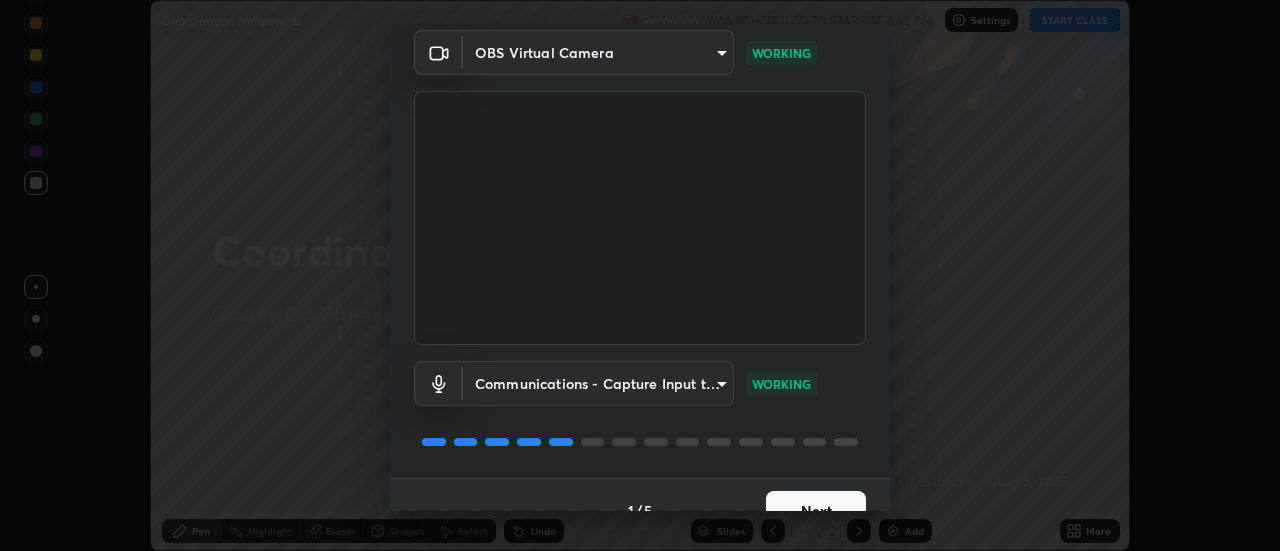 scroll, scrollTop: 0, scrollLeft: 0, axis: both 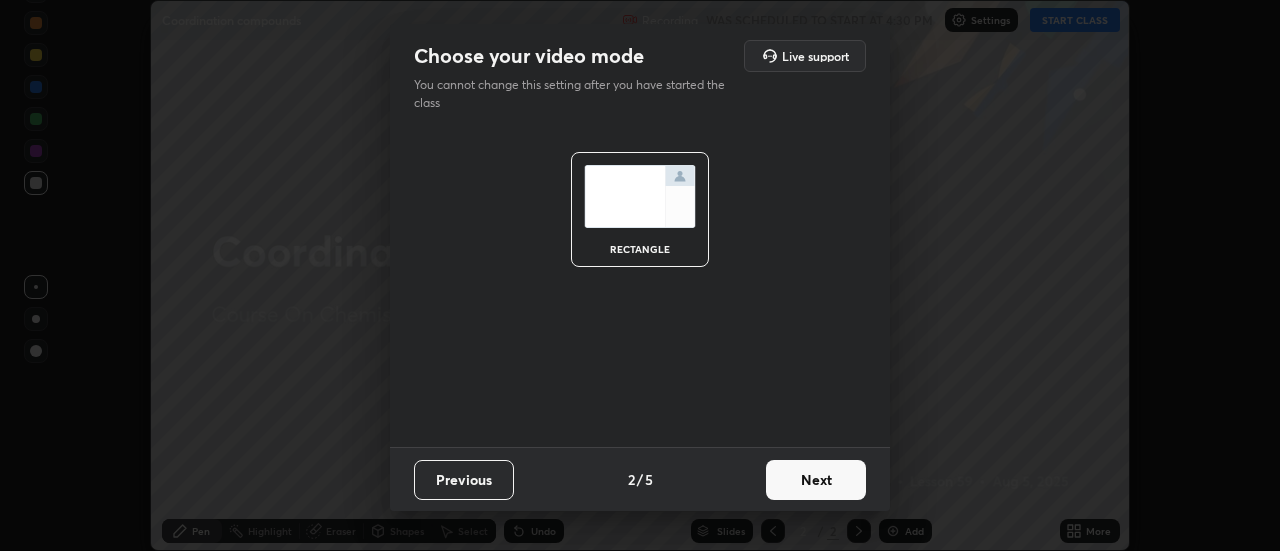 click on "Next" at bounding box center (816, 480) 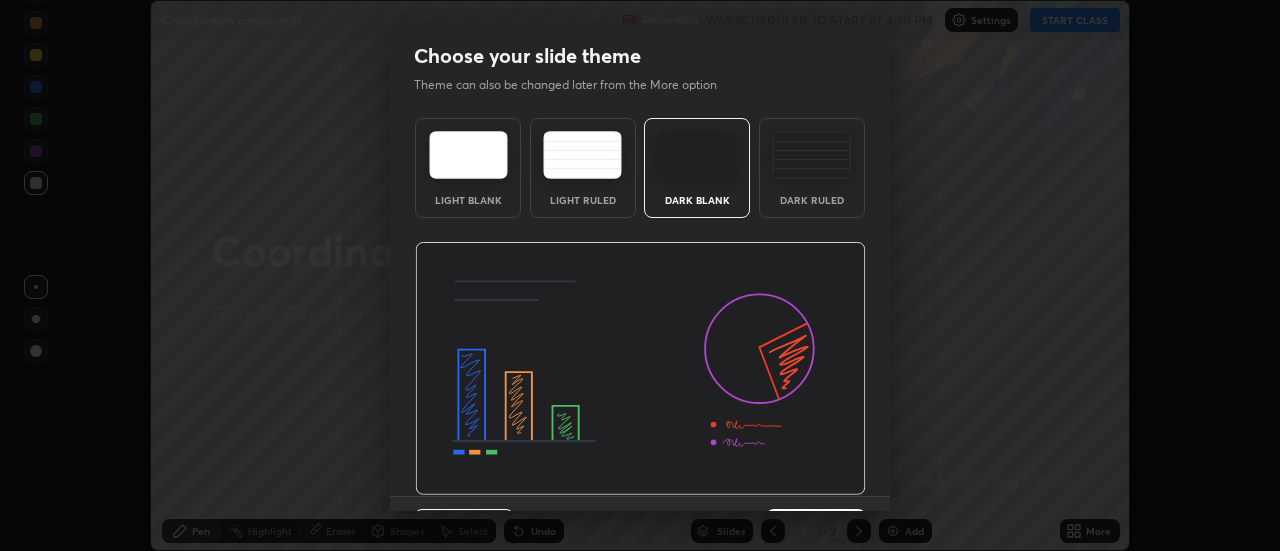 click at bounding box center [640, 369] 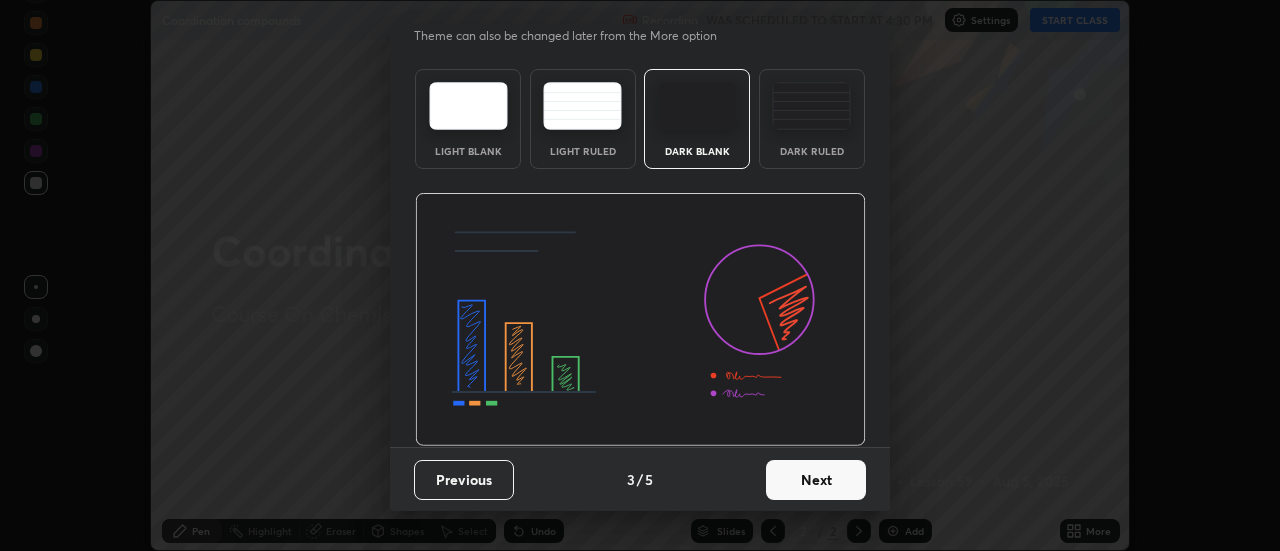click on "Next" at bounding box center (816, 480) 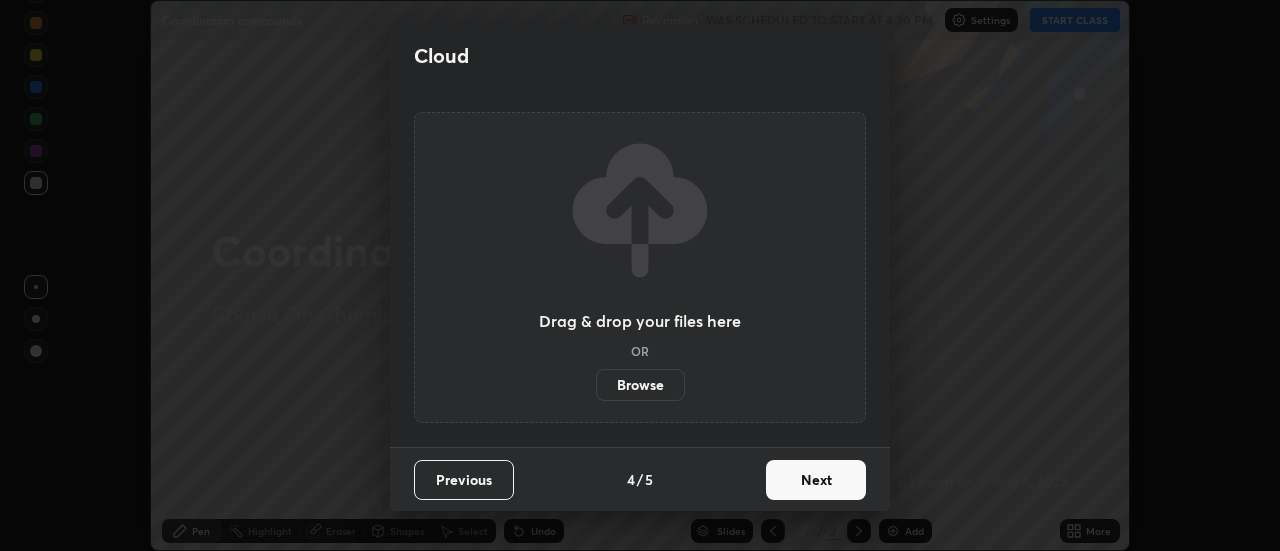 scroll, scrollTop: 0, scrollLeft: 0, axis: both 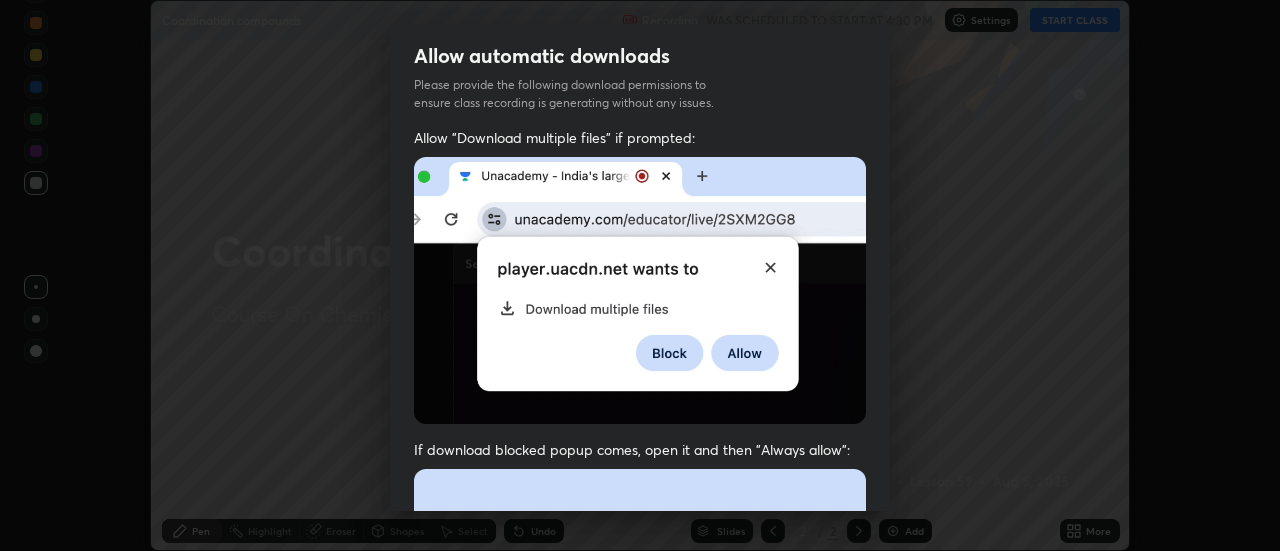 click on "Previous 5 / 5 Done" at bounding box center (640, 1002) 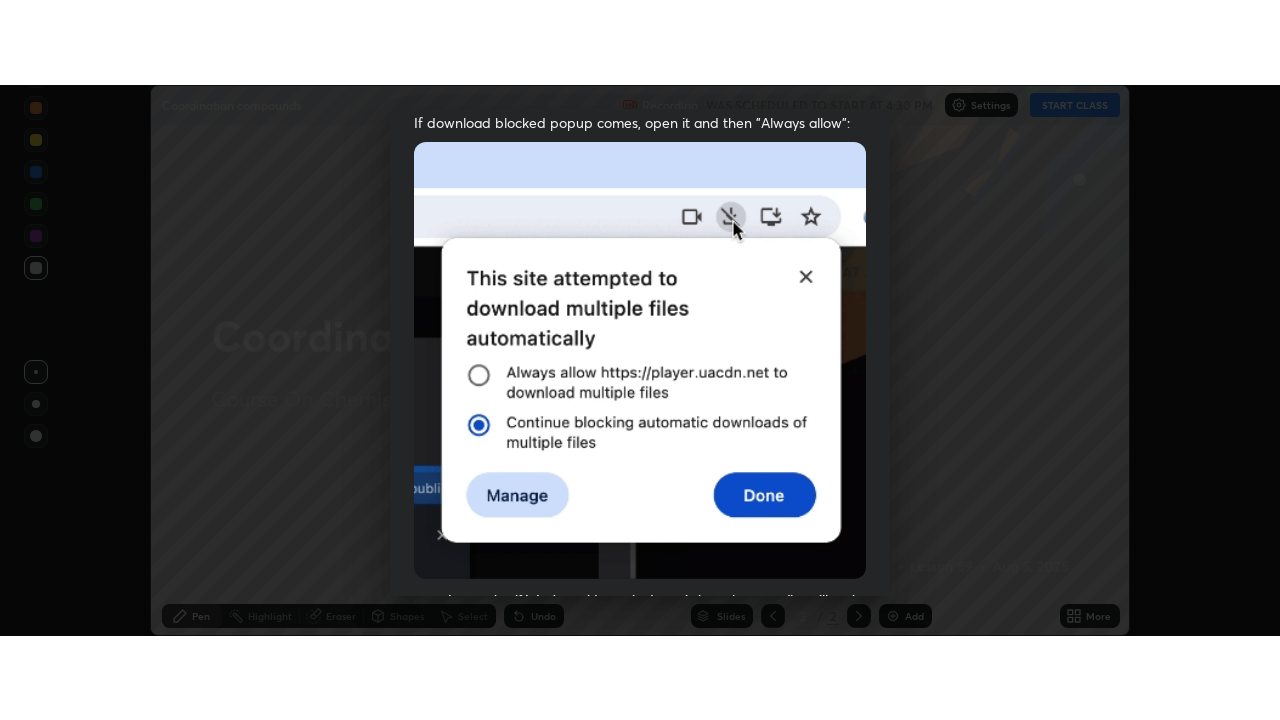 scroll, scrollTop: 513, scrollLeft: 0, axis: vertical 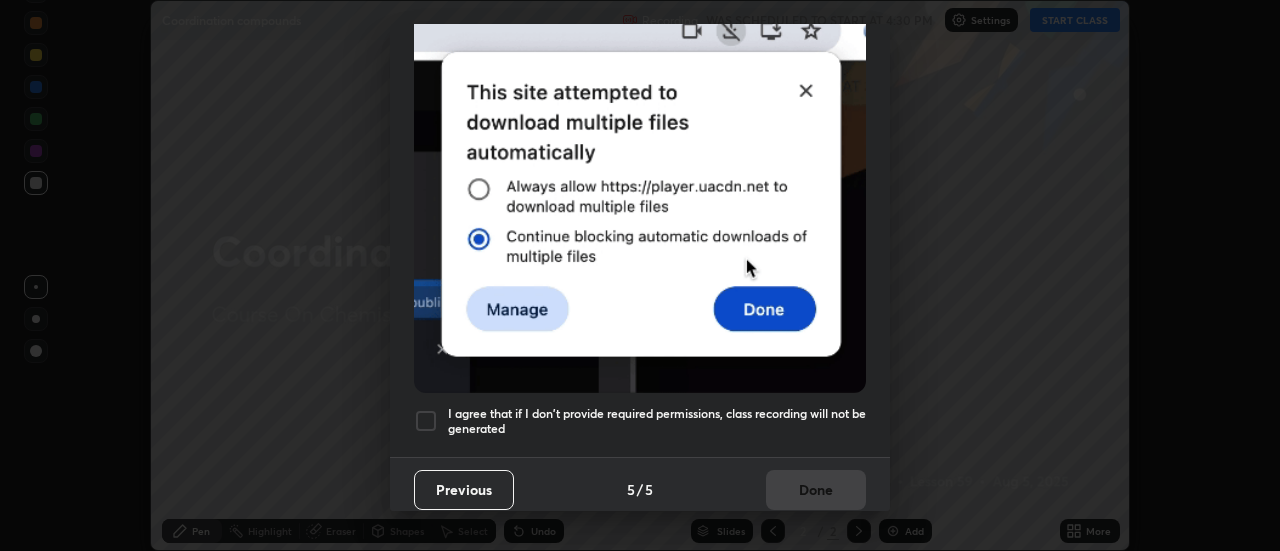 click at bounding box center [426, 421] 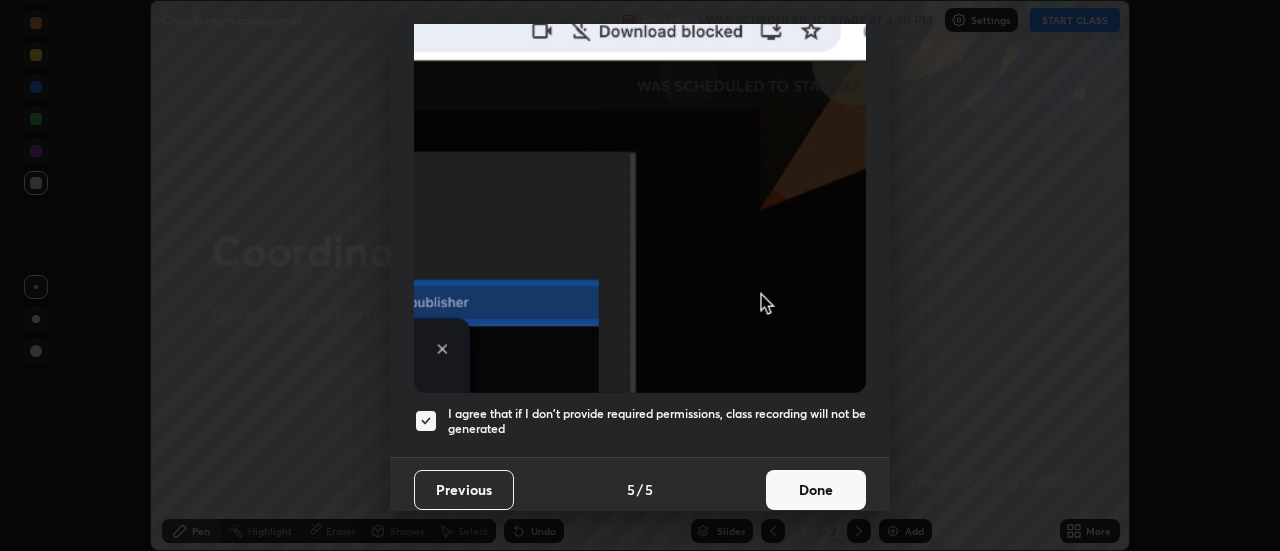 click on "Done" at bounding box center (816, 490) 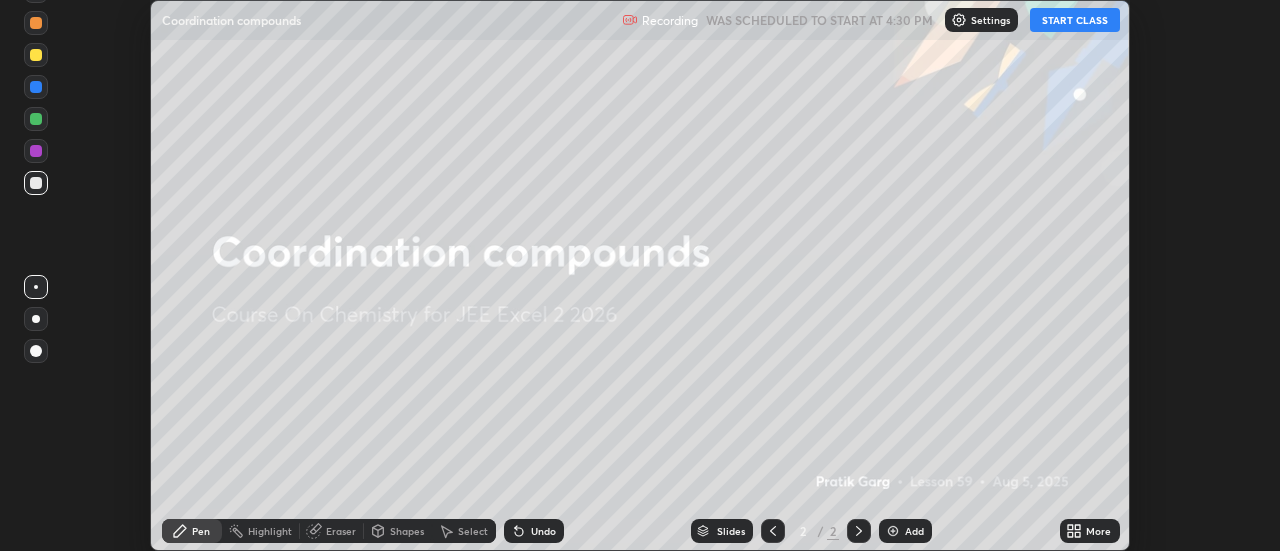 click on "START CLASS" at bounding box center [1075, 20] 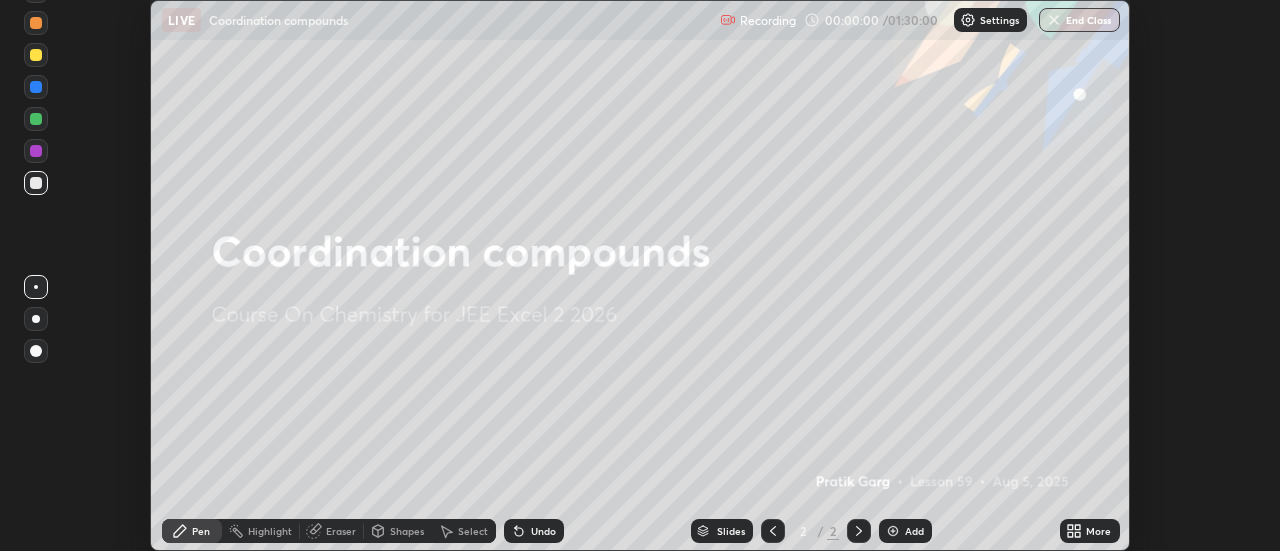 click 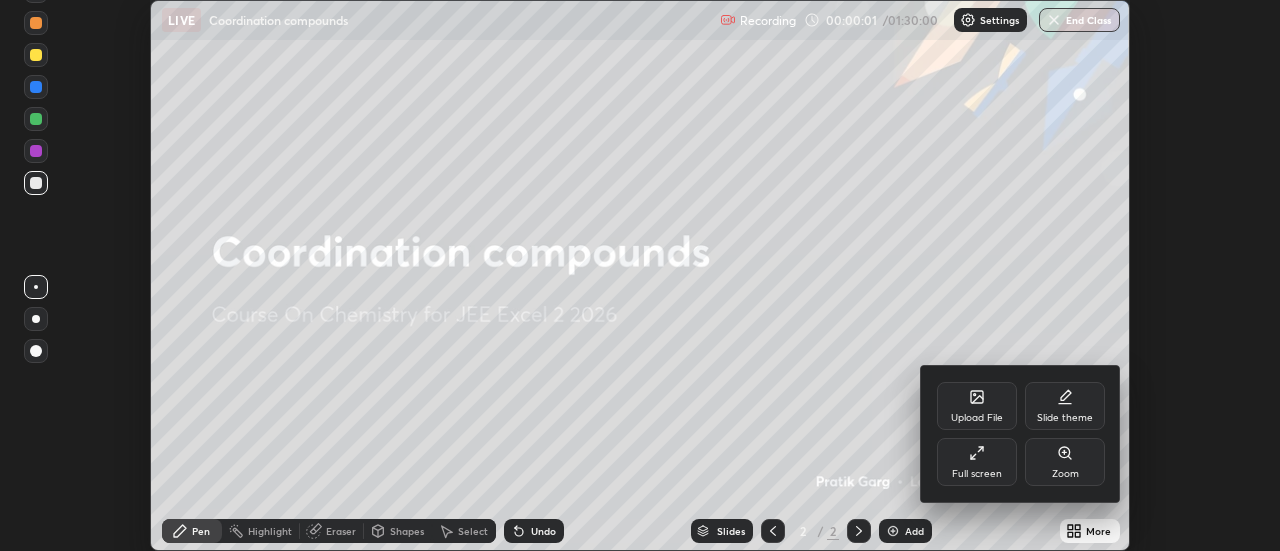 click on "Full screen" at bounding box center [977, 462] 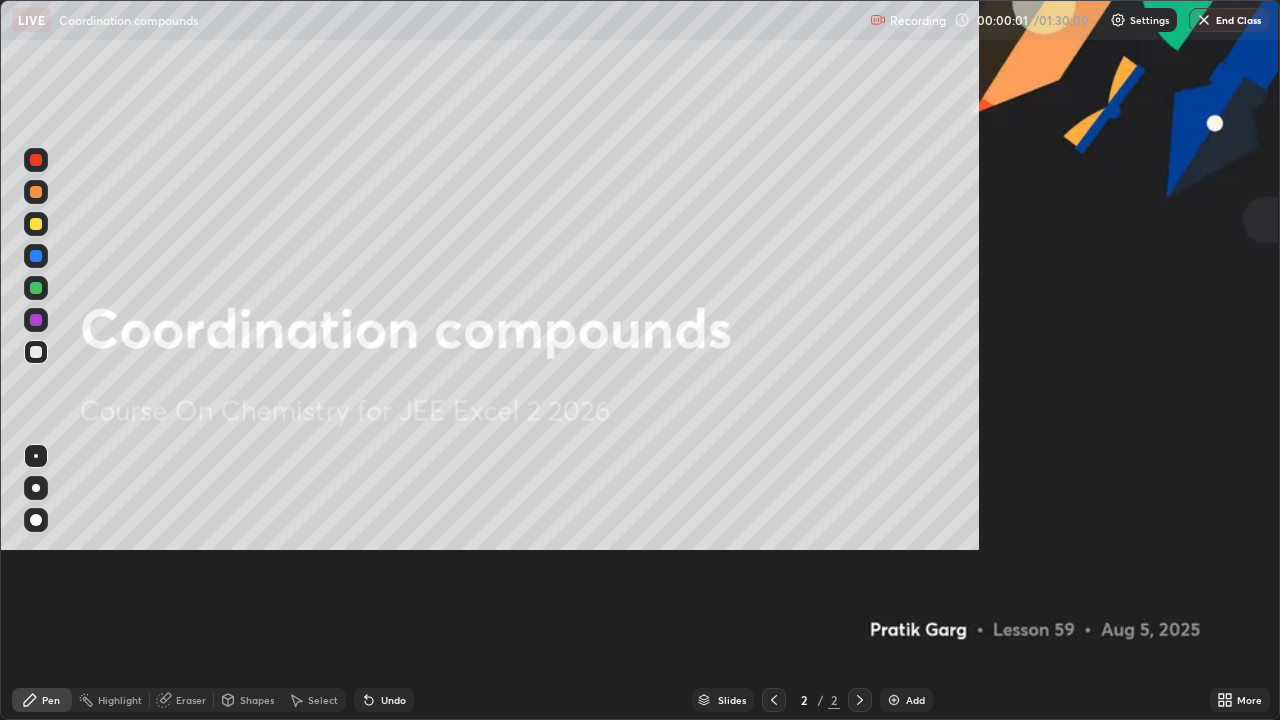 scroll, scrollTop: 99280, scrollLeft: 98720, axis: both 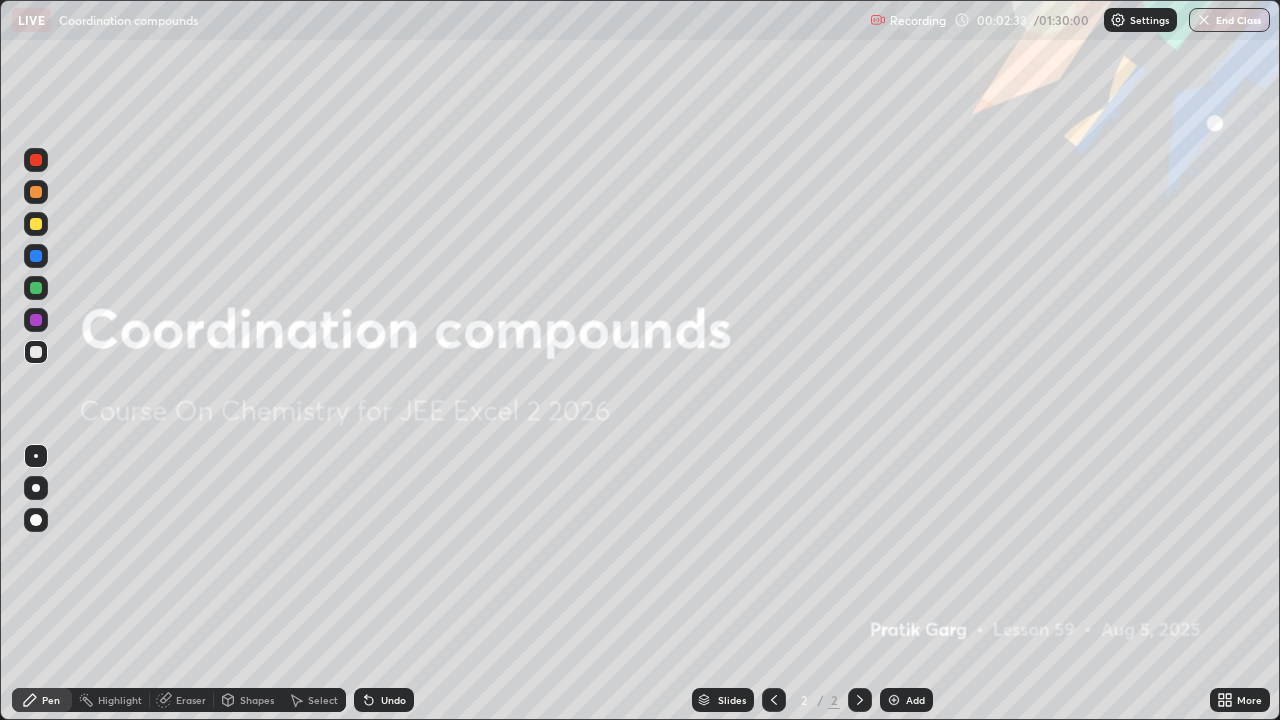 click on "Add" at bounding box center [915, 700] 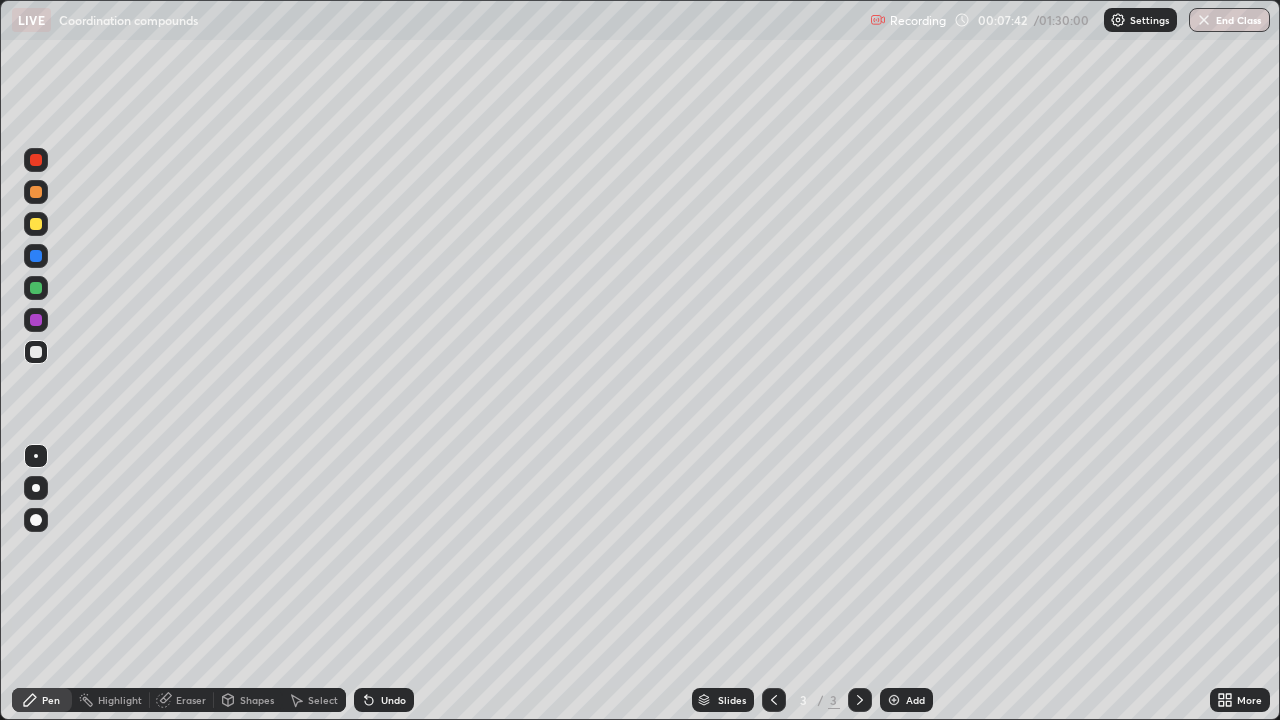 click at bounding box center [36, 224] 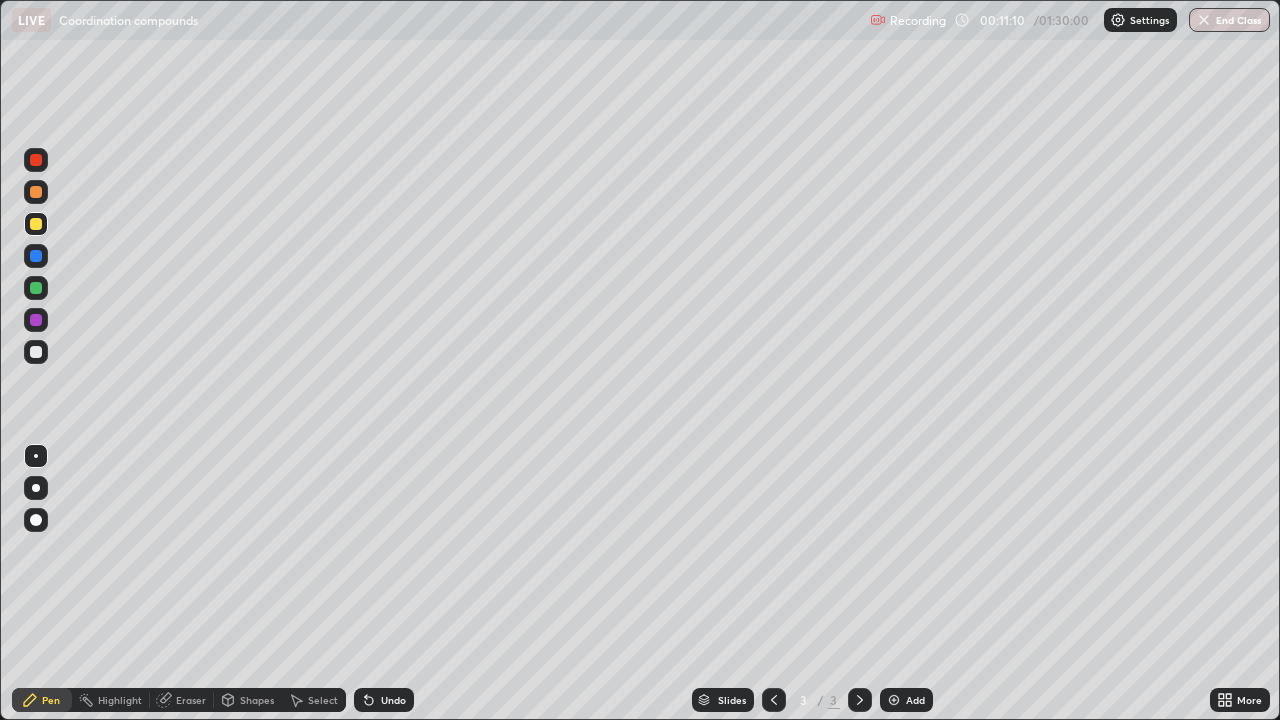 click at bounding box center (894, 700) 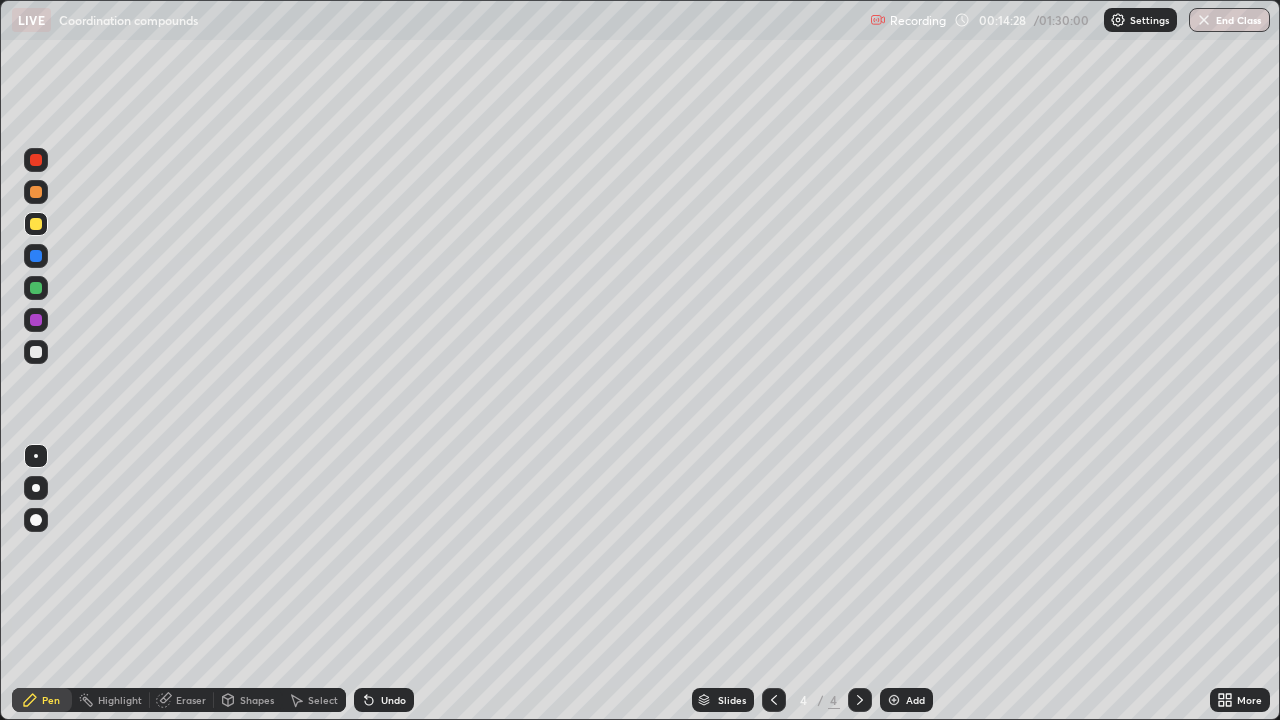 click on "Add" at bounding box center (906, 700) 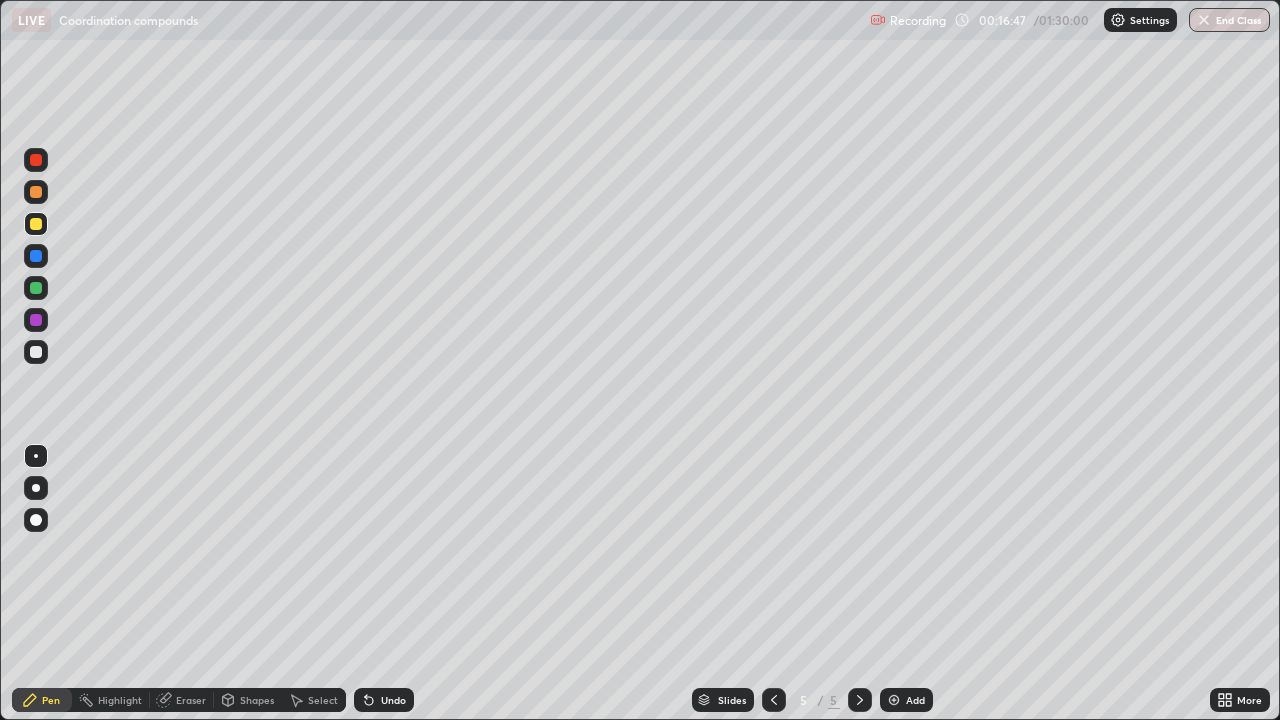 click on "Add" at bounding box center [906, 700] 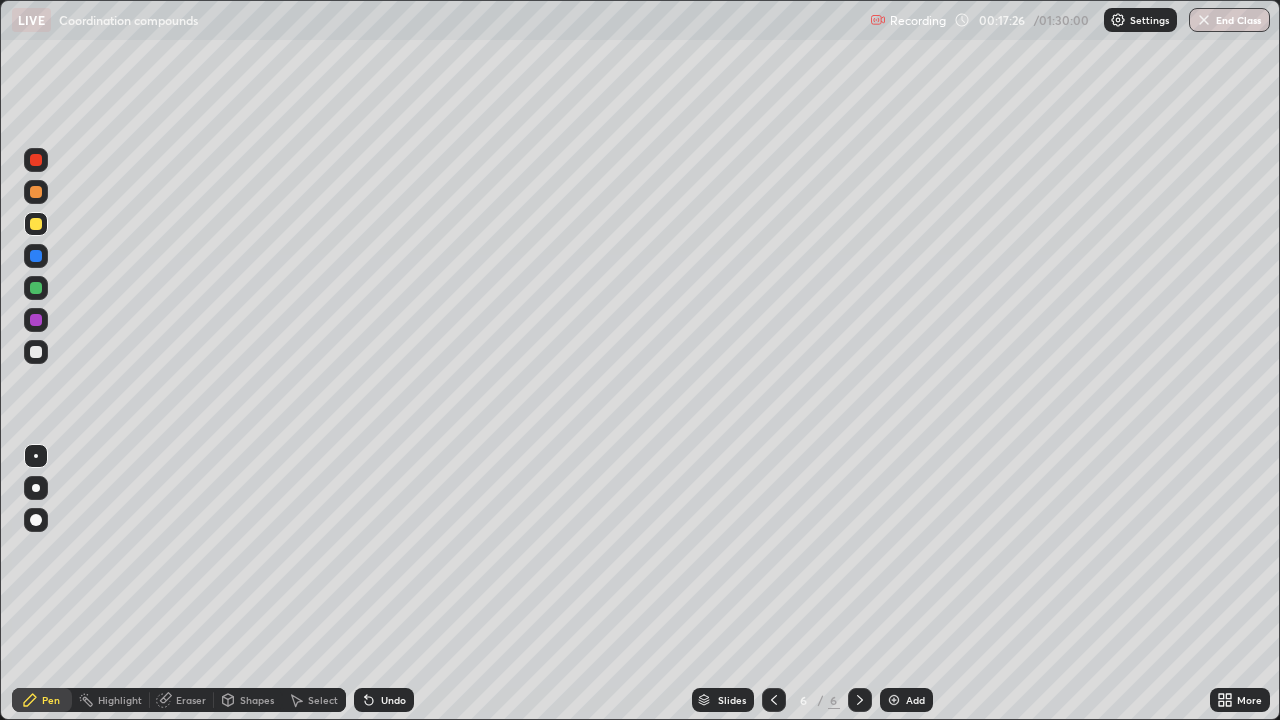 click on "Undo" at bounding box center (384, 700) 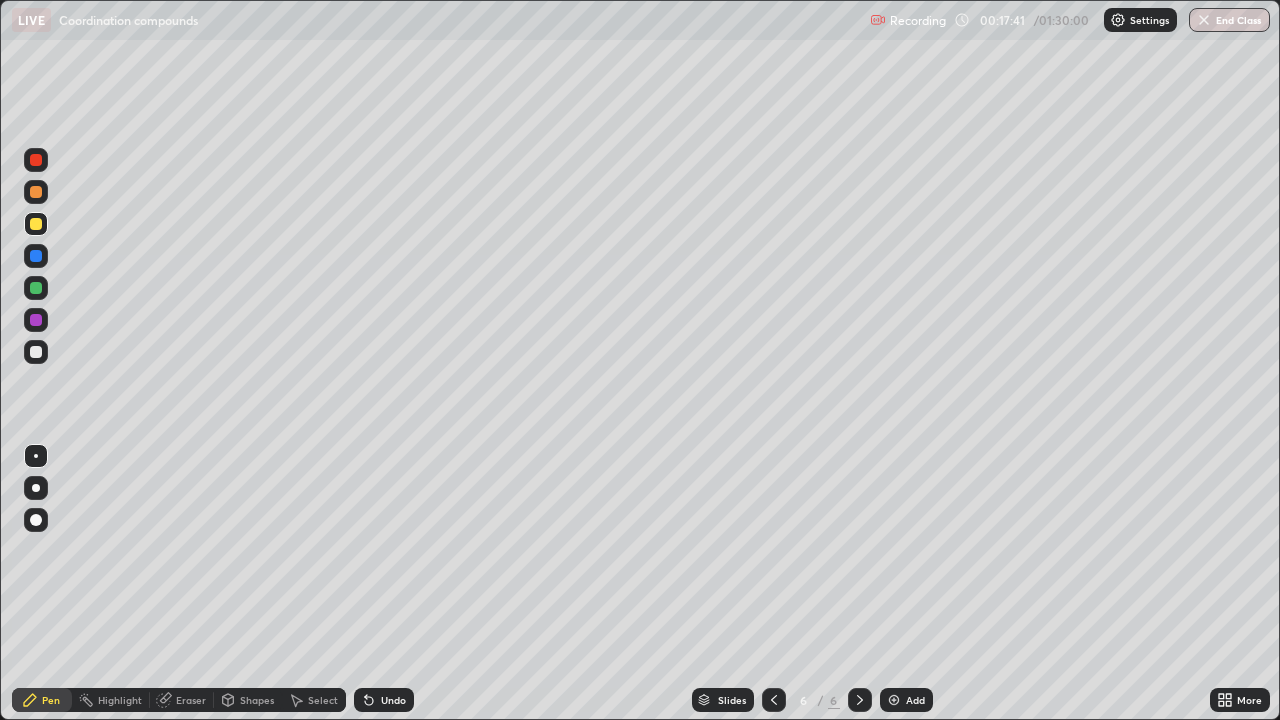 click on "Undo" at bounding box center [384, 700] 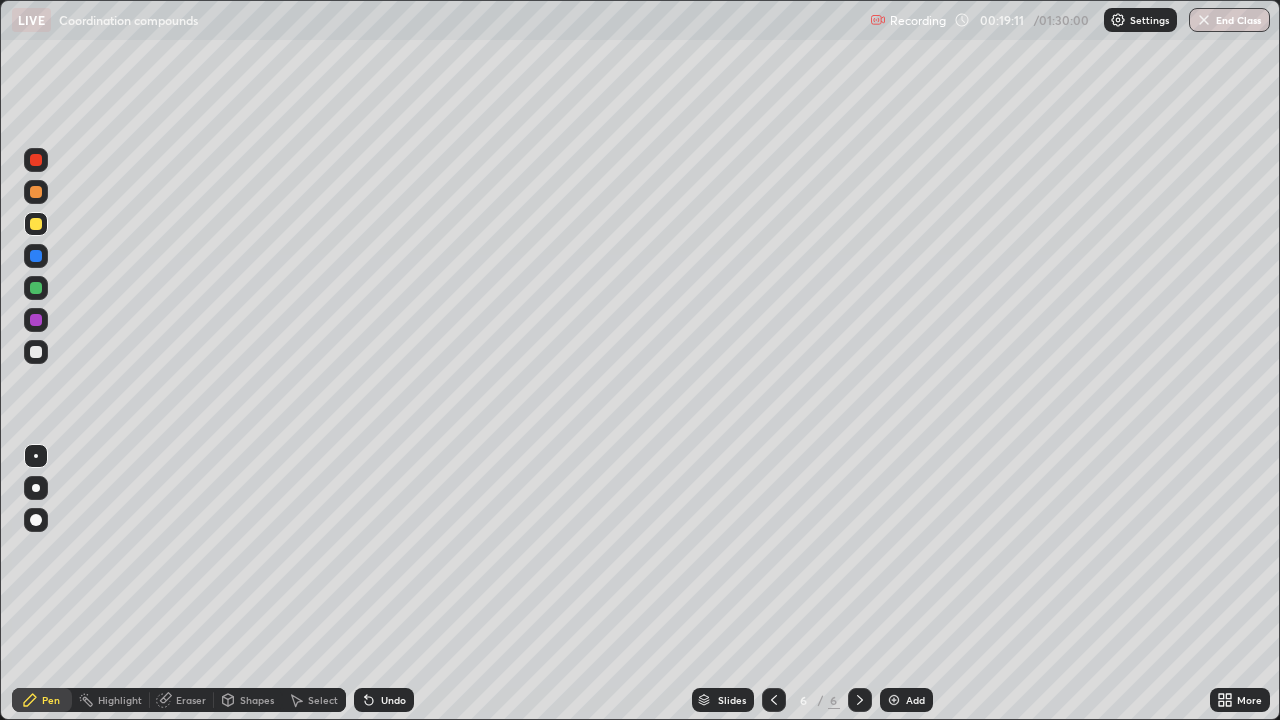 click at bounding box center [36, 352] 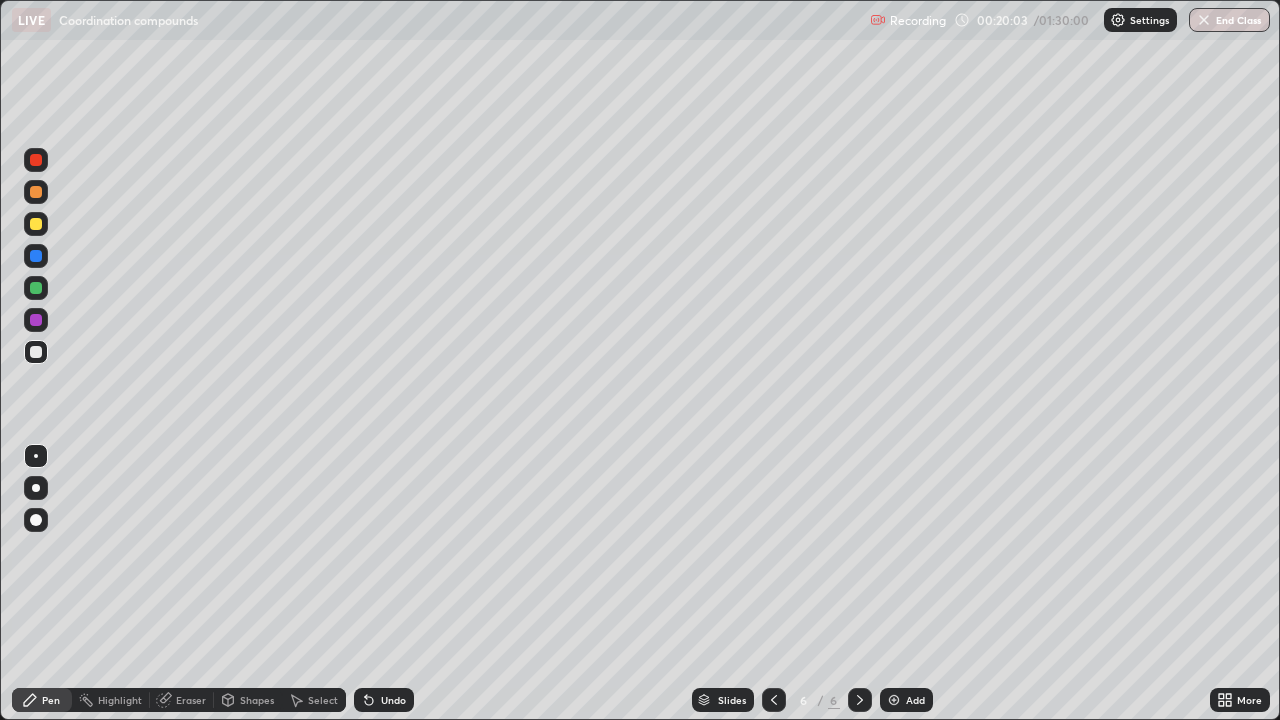 click on "Undo" at bounding box center (384, 700) 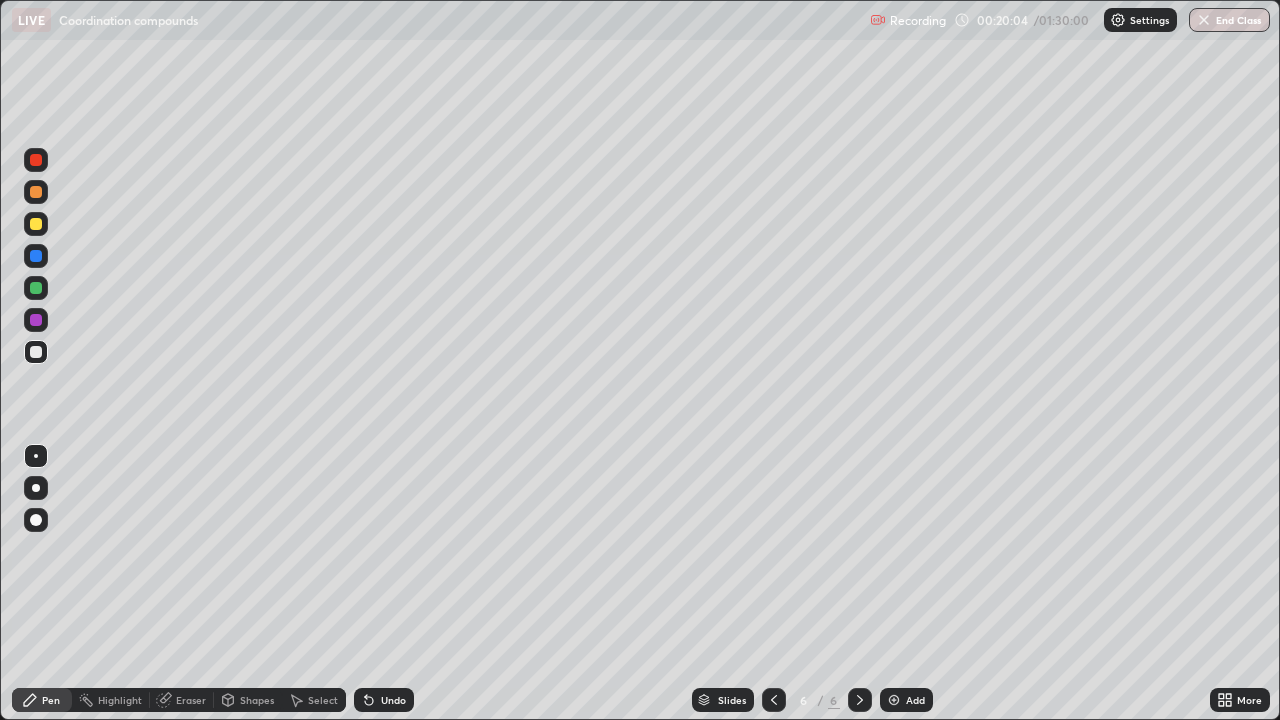 click on "Undo" at bounding box center [384, 700] 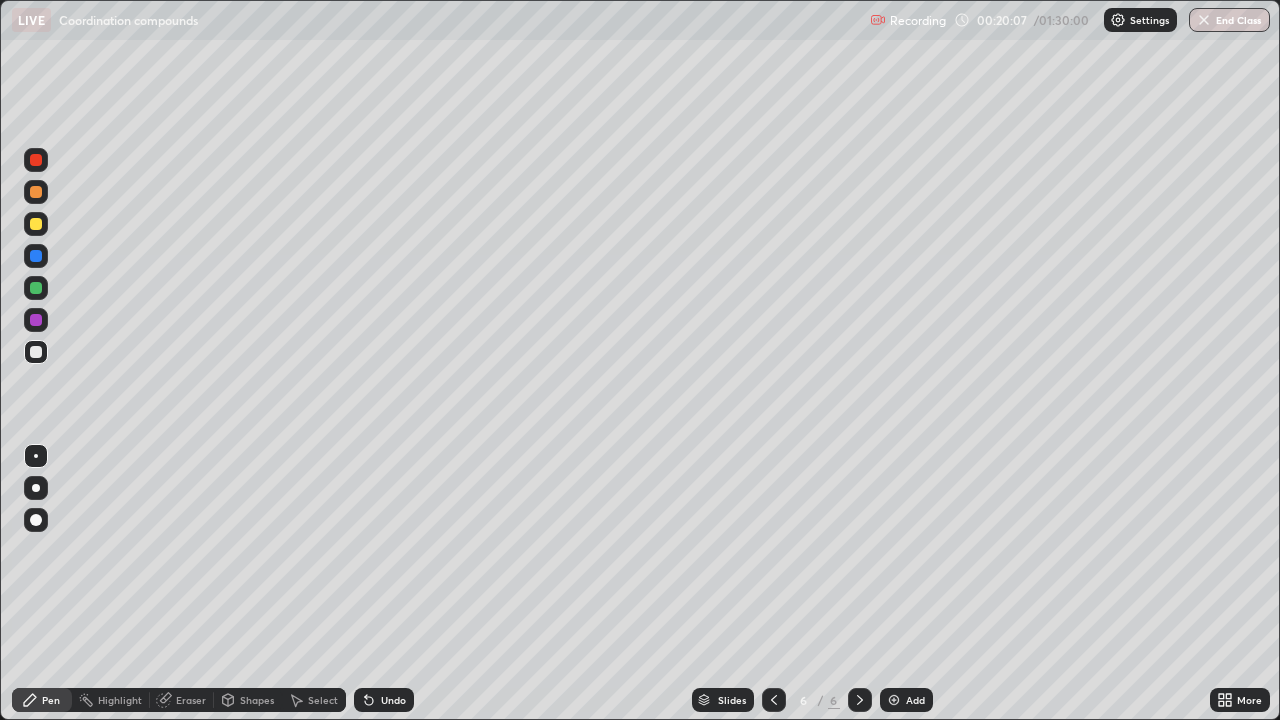 click on "Undo" at bounding box center (393, 700) 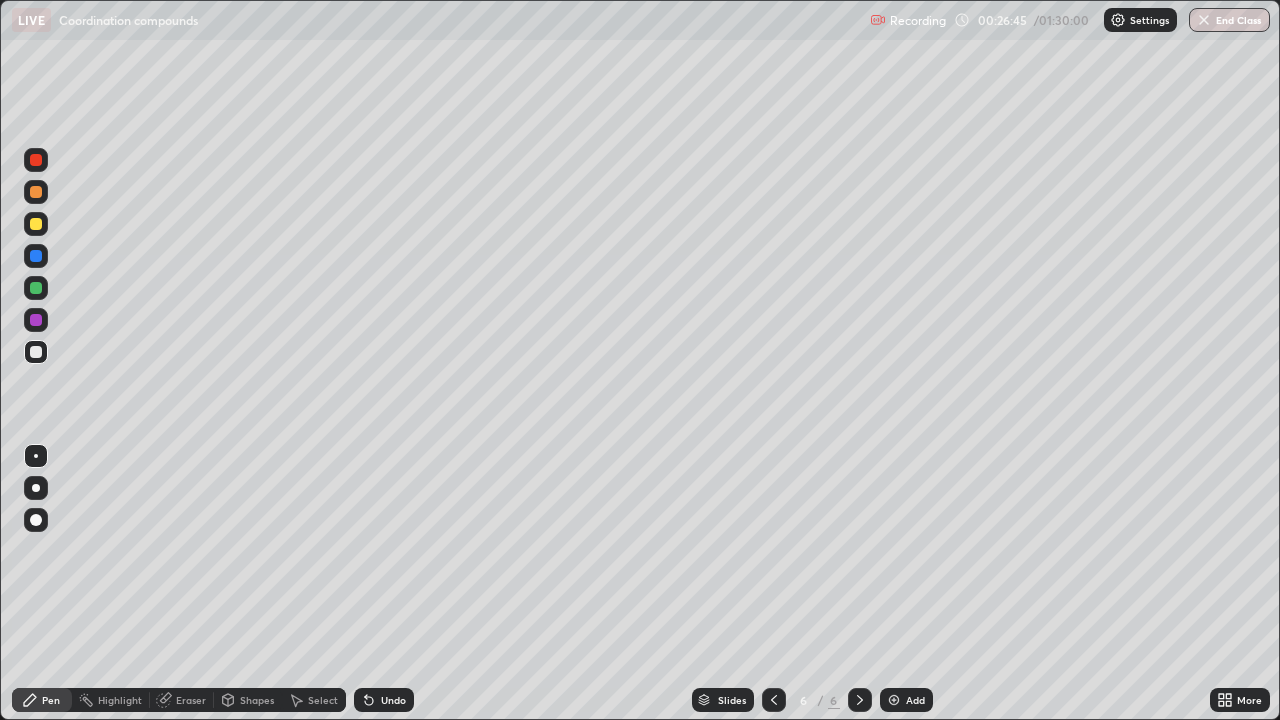 click on "Add" at bounding box center [906, 700] 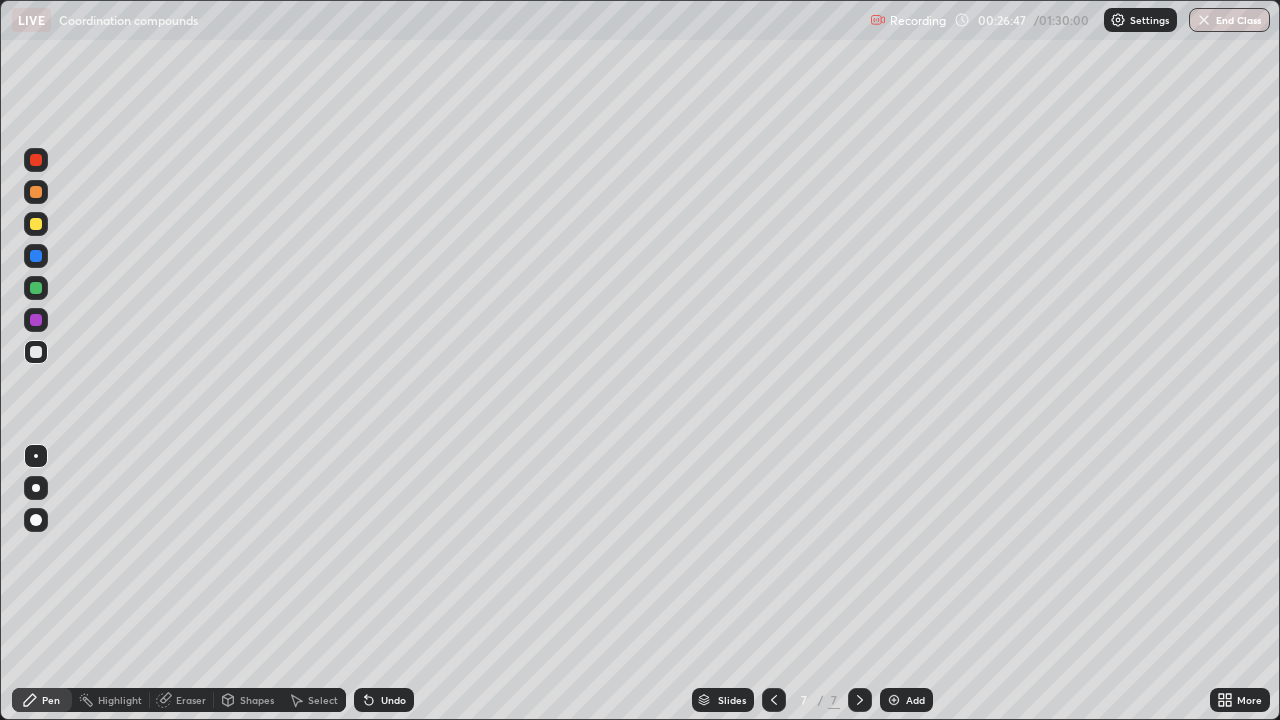 click at bounding box center [36, 224] 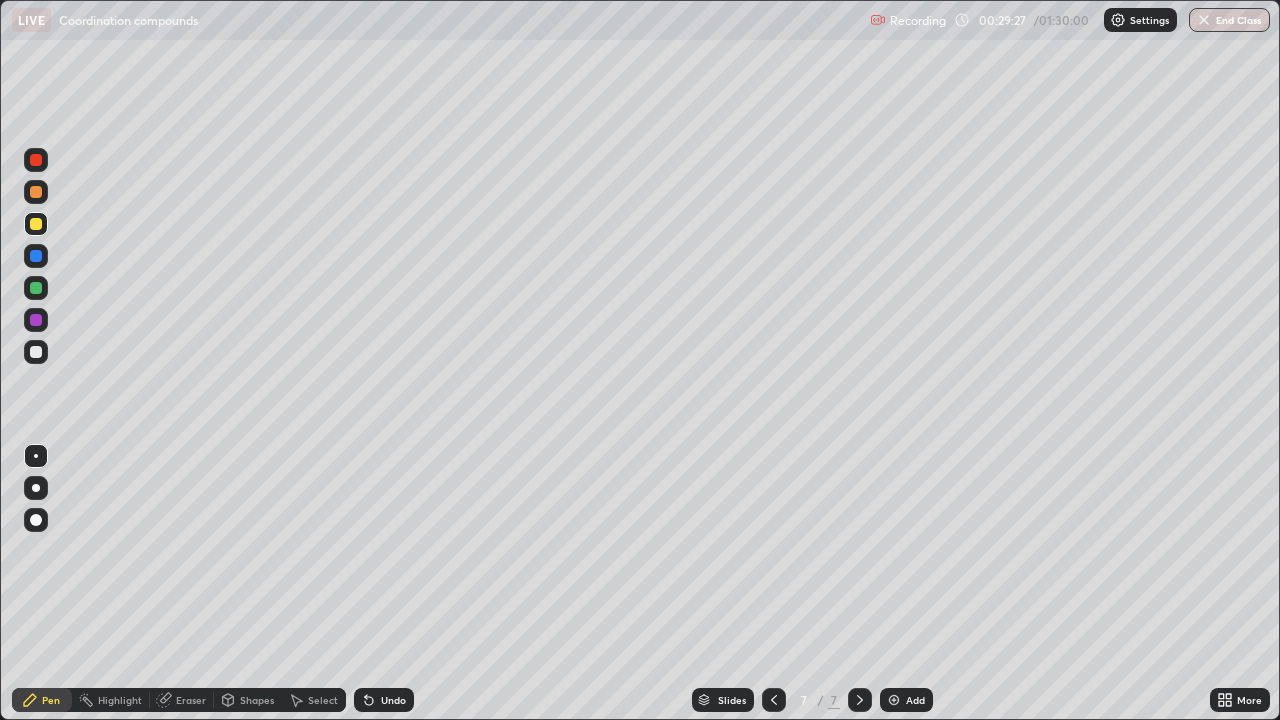 click on "Slides 7 / 7 Add" at bounding box center (812, 700) 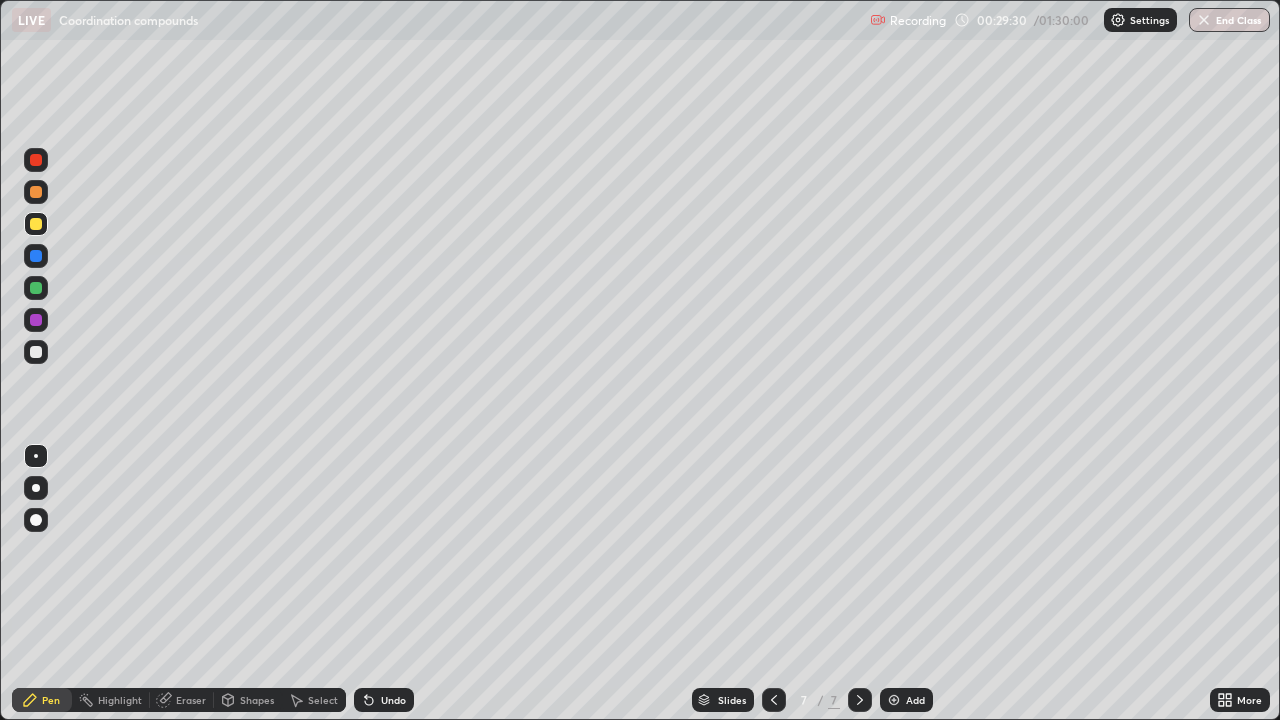 click on "Add" at bounding box center (906, 700) 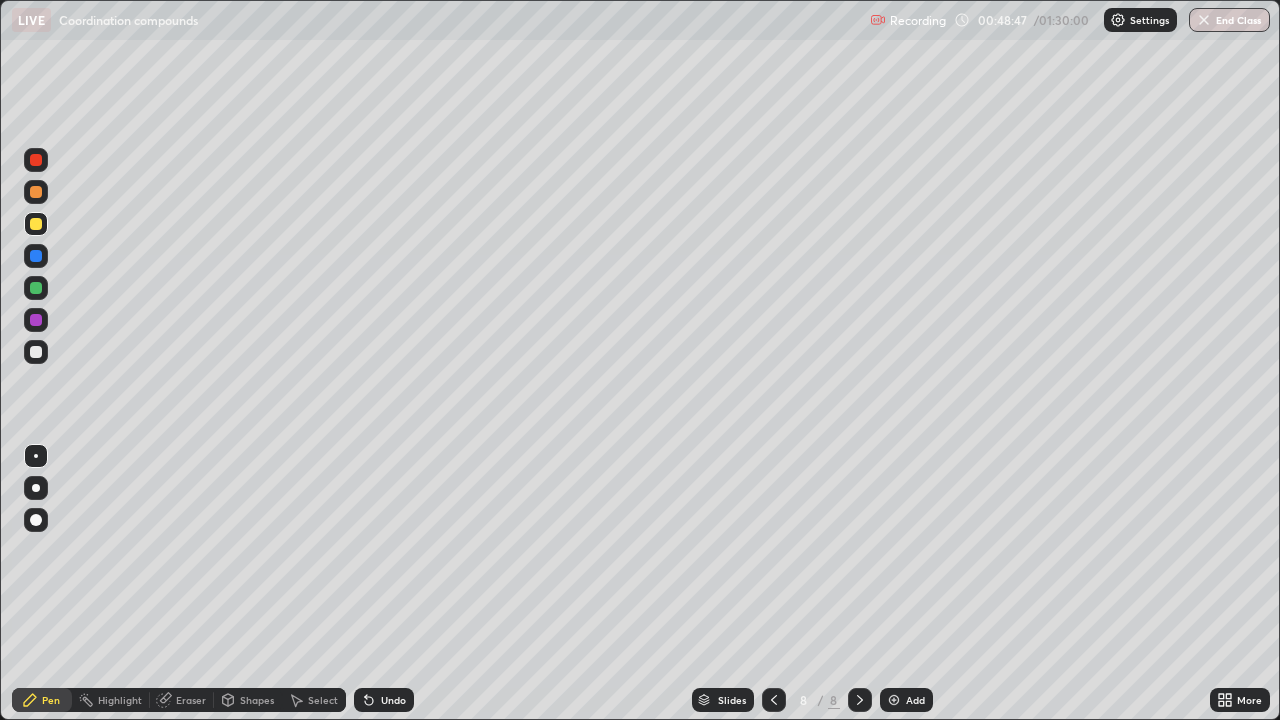click on "Add" at bounding box center [906, 700] 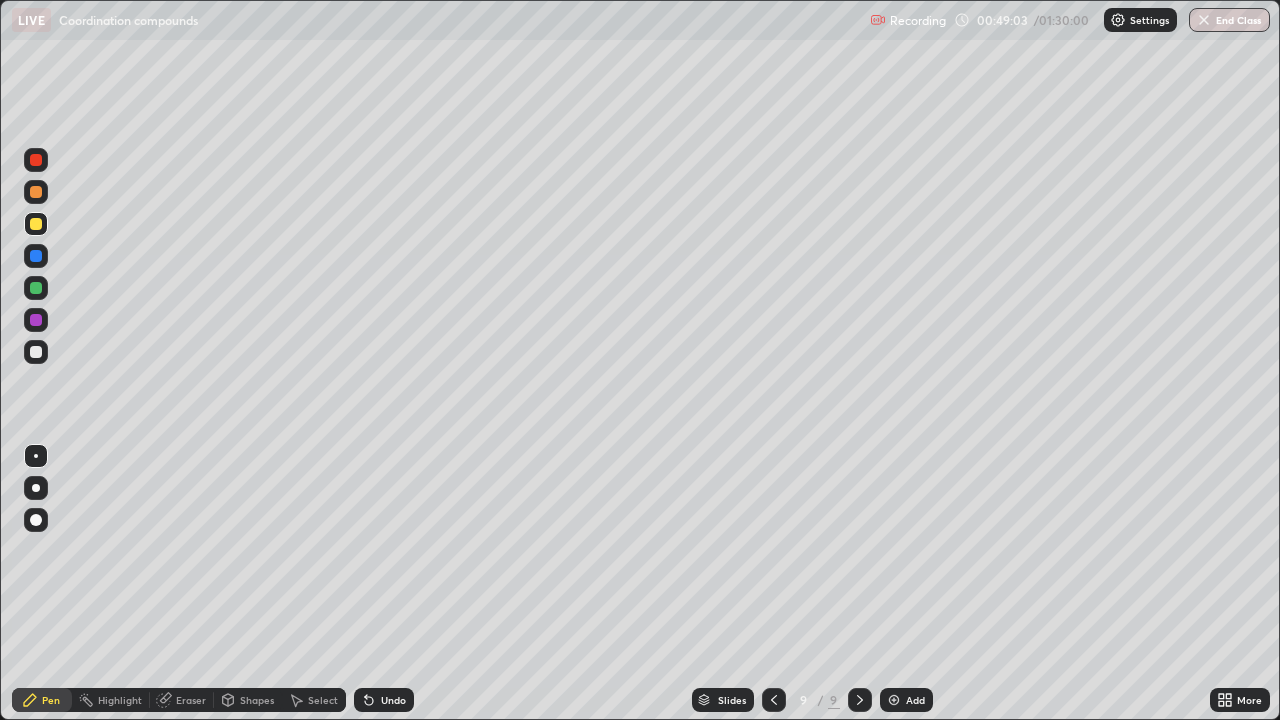 click on "Shapes" at bounding box center (248, 700) 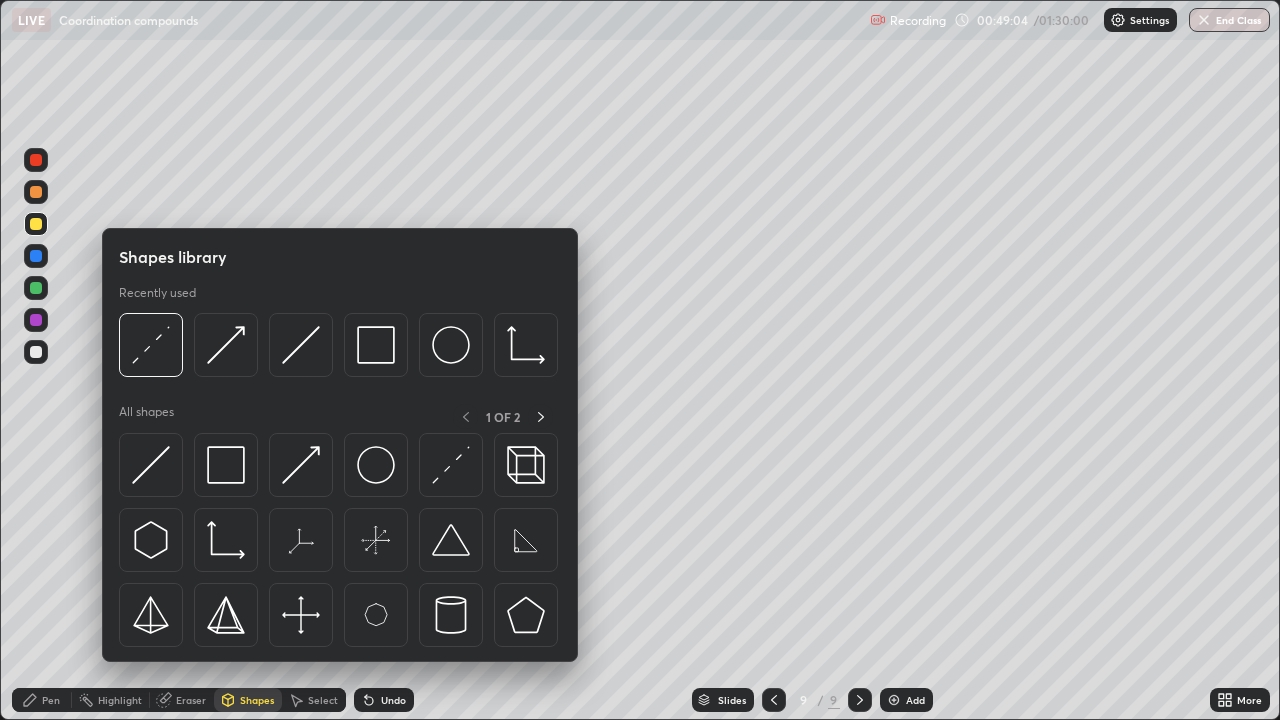 click on "Eraser" at bounding box center [182, 700] 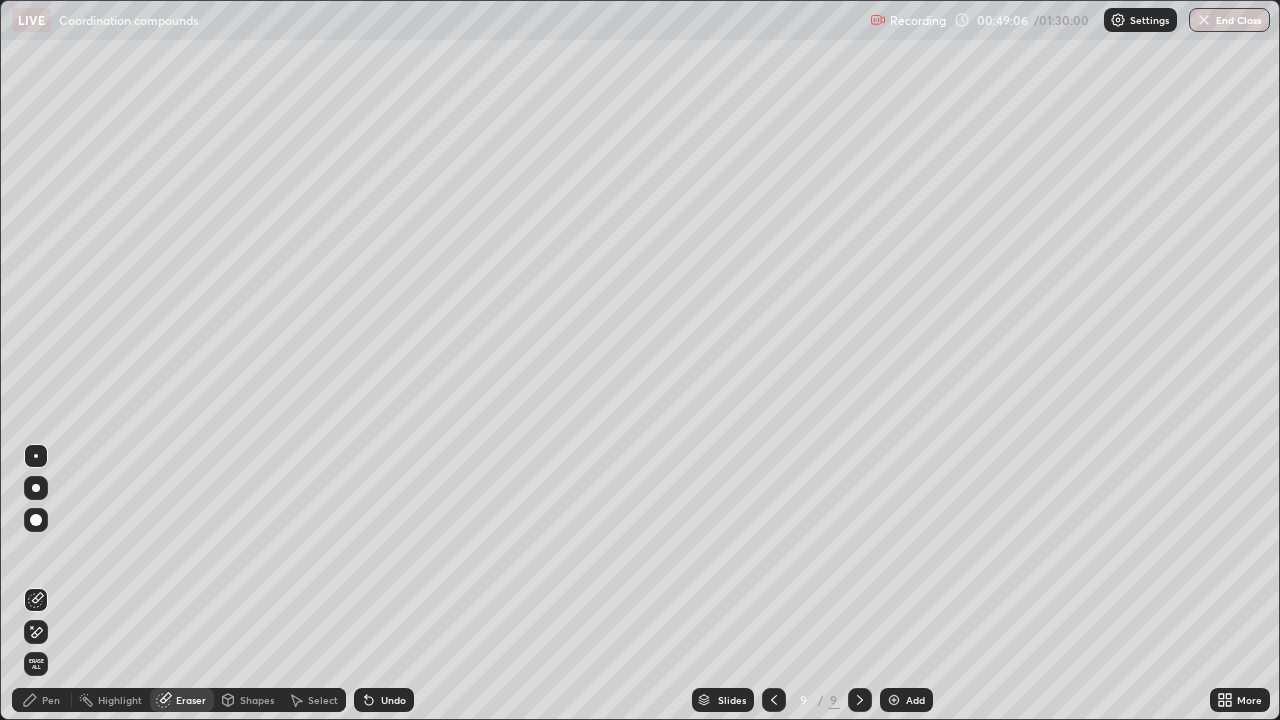click on "Pen" at bounding box center (42, 700) 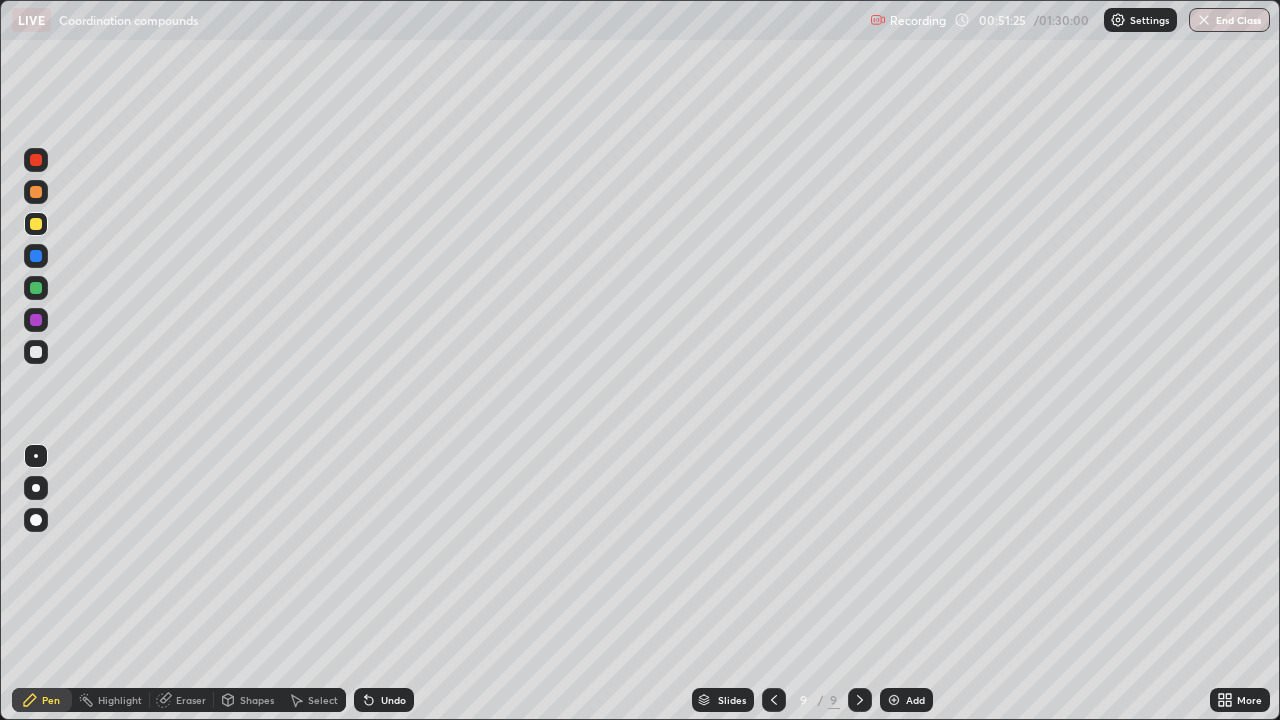 click on "Slides 9 / 9 Add" at bounding box center (812, 700) 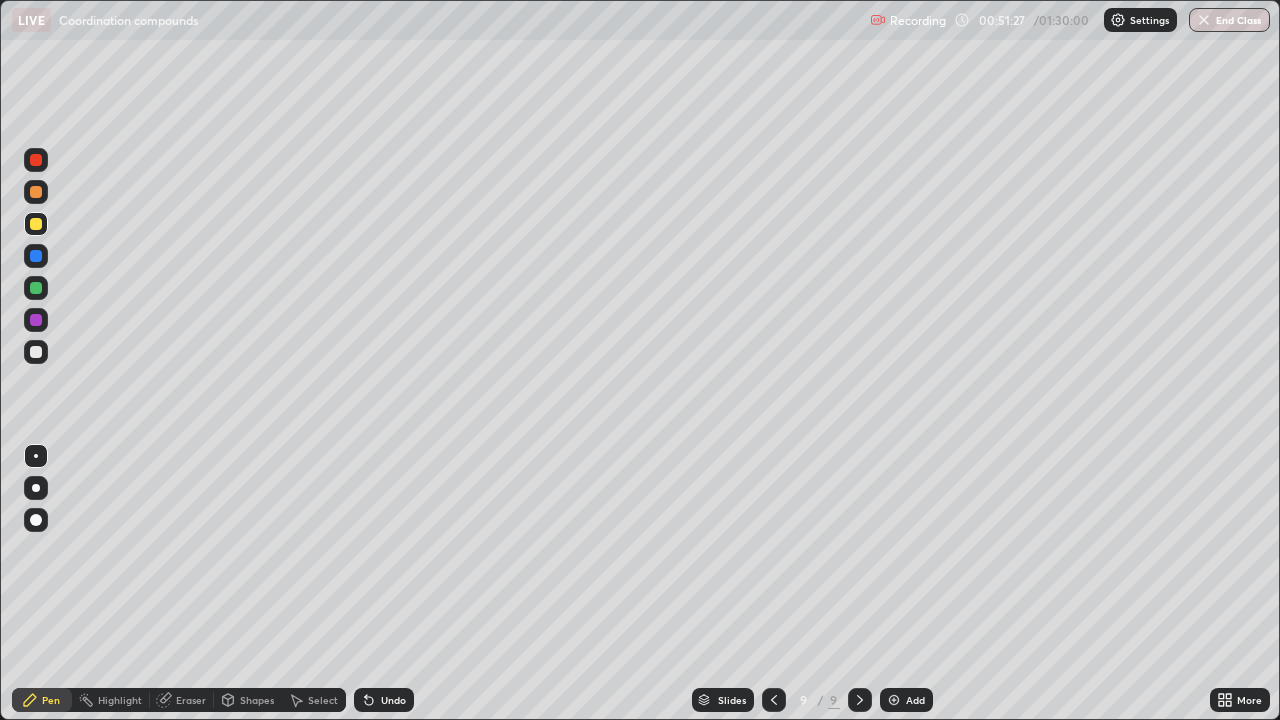 click on "Add" at bounding box center (906, 700) 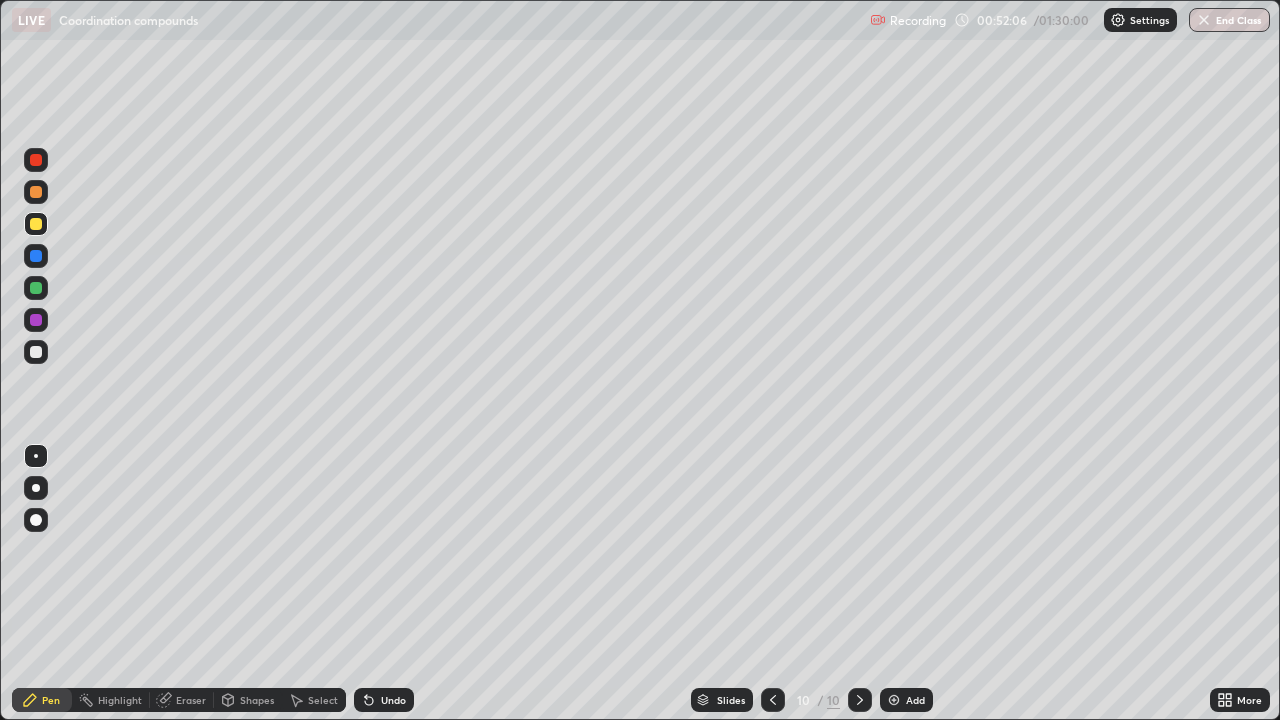 click on "Undo" at bounding box center [393, 700] 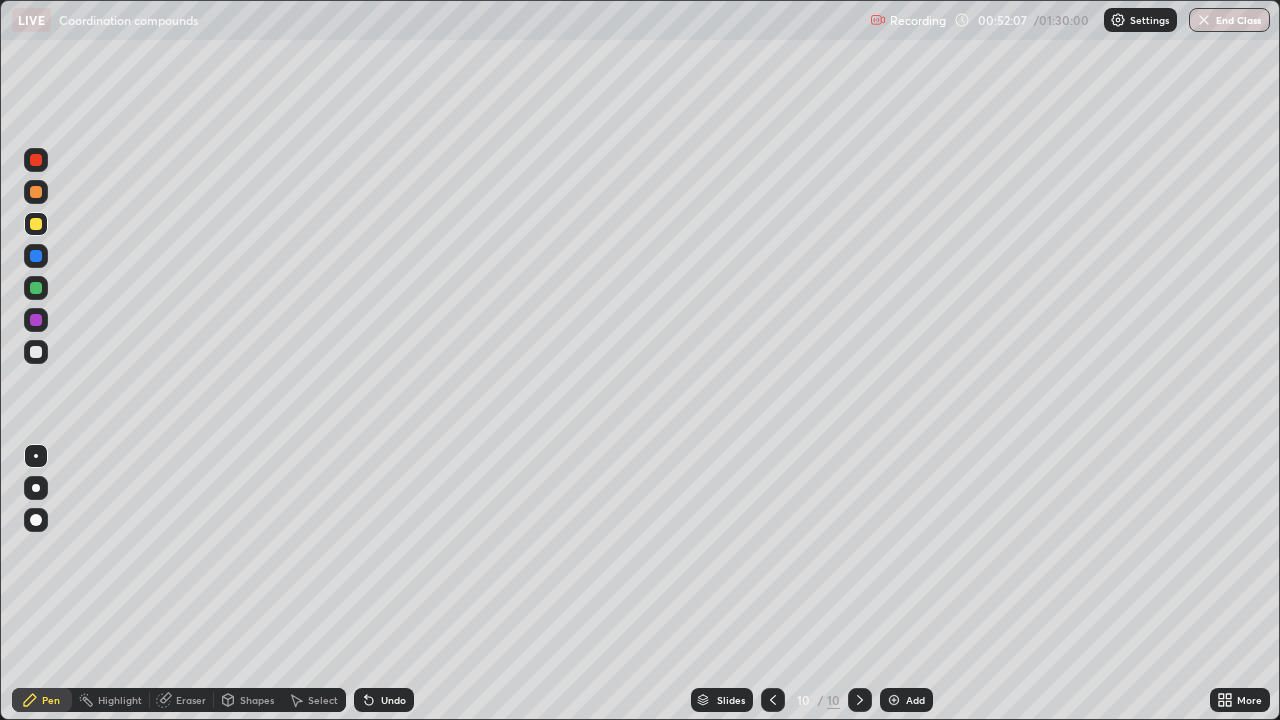 click on "Undo" at bounding box center (393, 700) 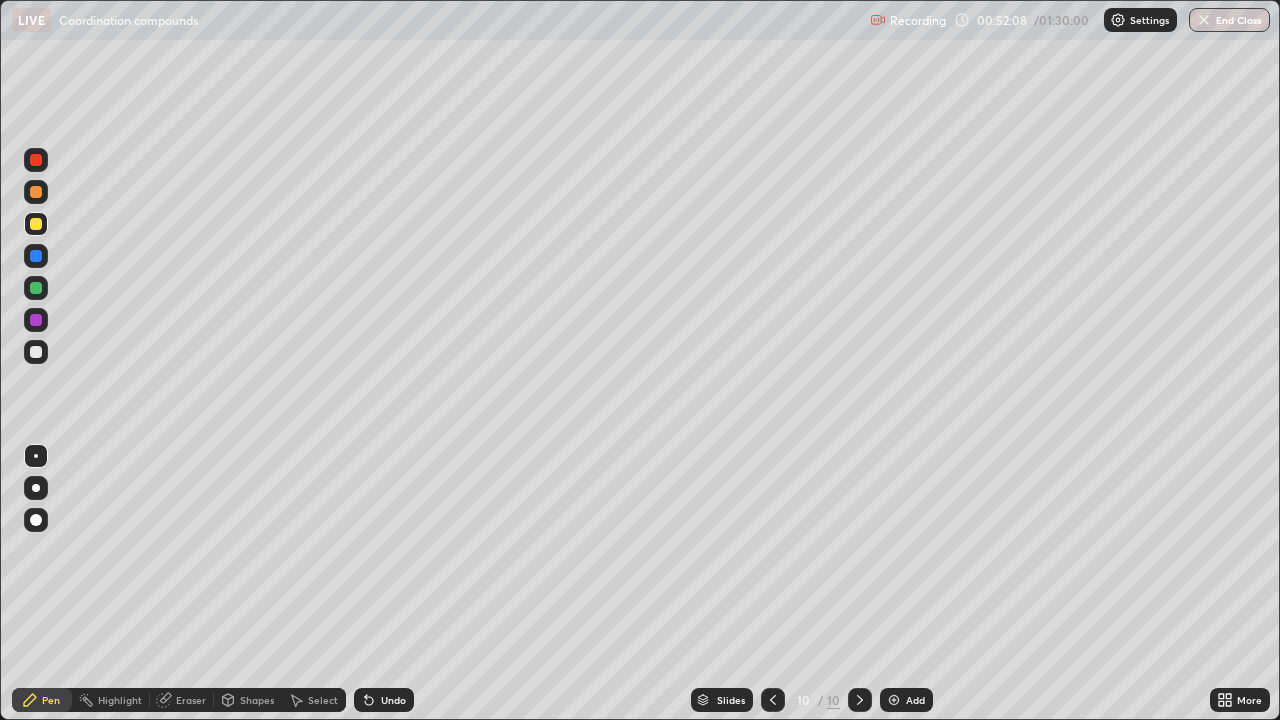 click on "Undo" at bounding box center (393, 700) 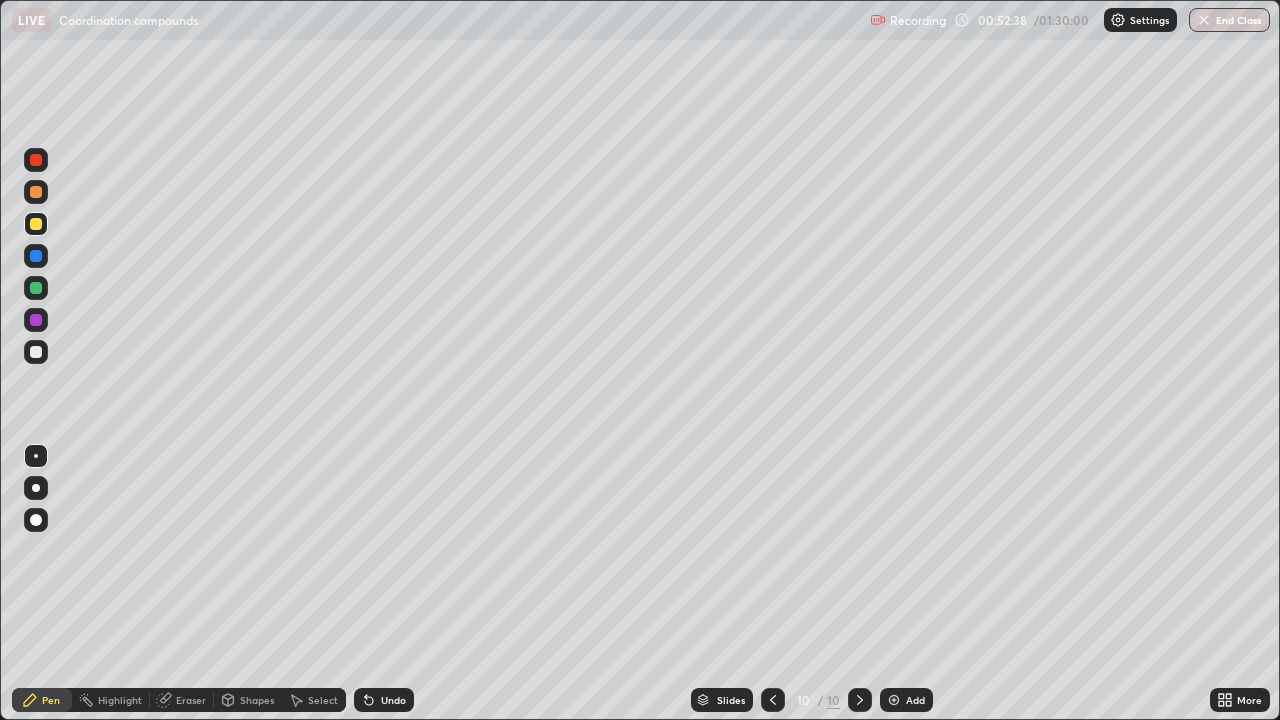 click on "Shapes" at bounding box center [257, 700] 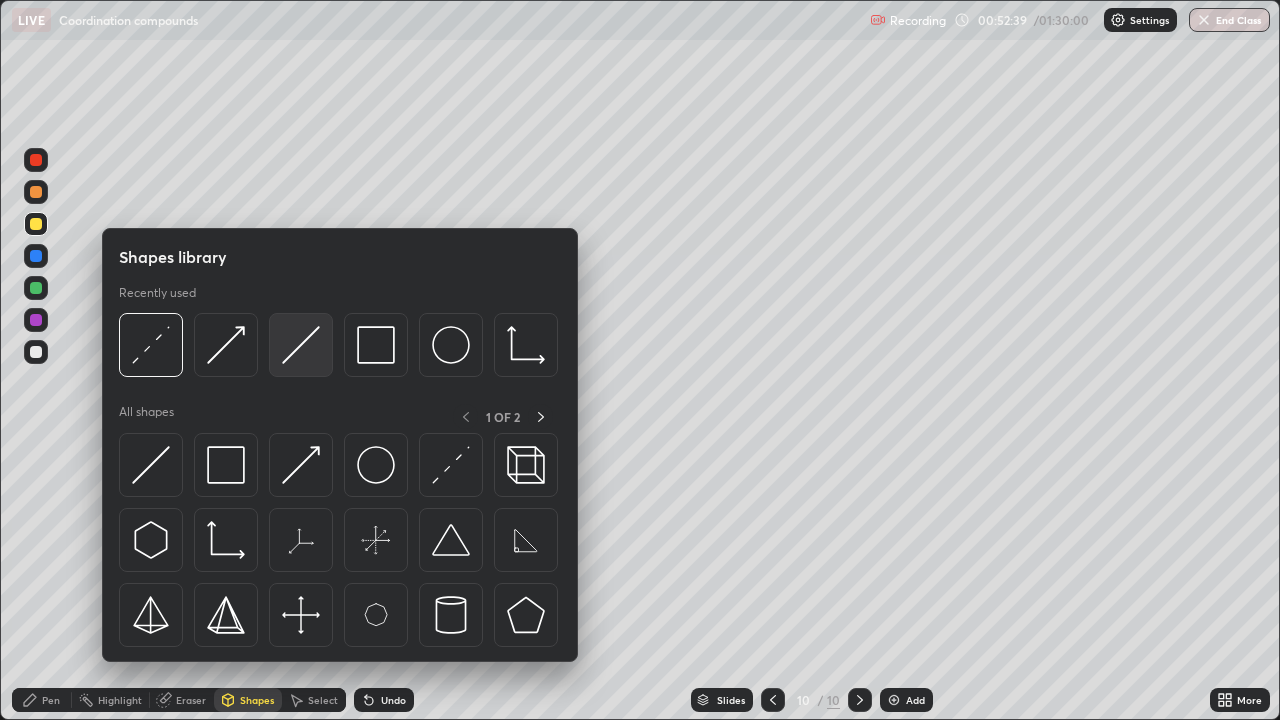 click at bounding box center (301, 345) 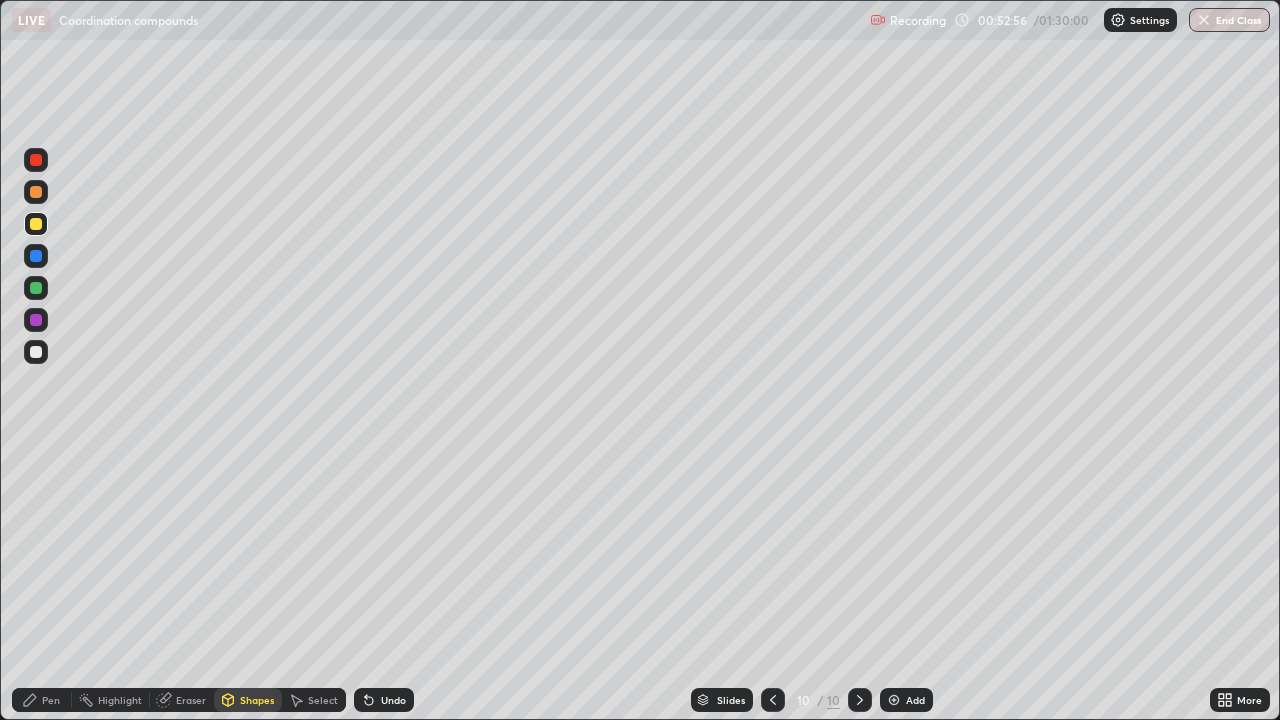 click at bounding box center (36, 352) 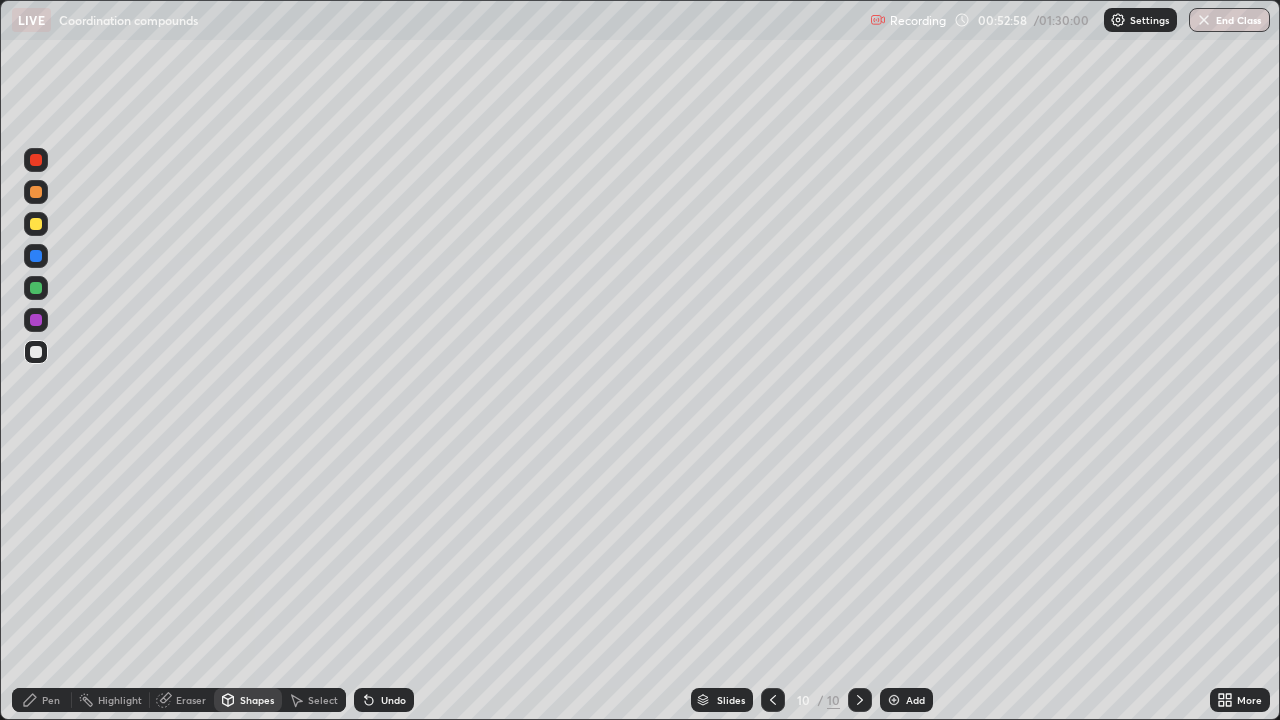 click on "Undo" at bounding box center (393, 700) 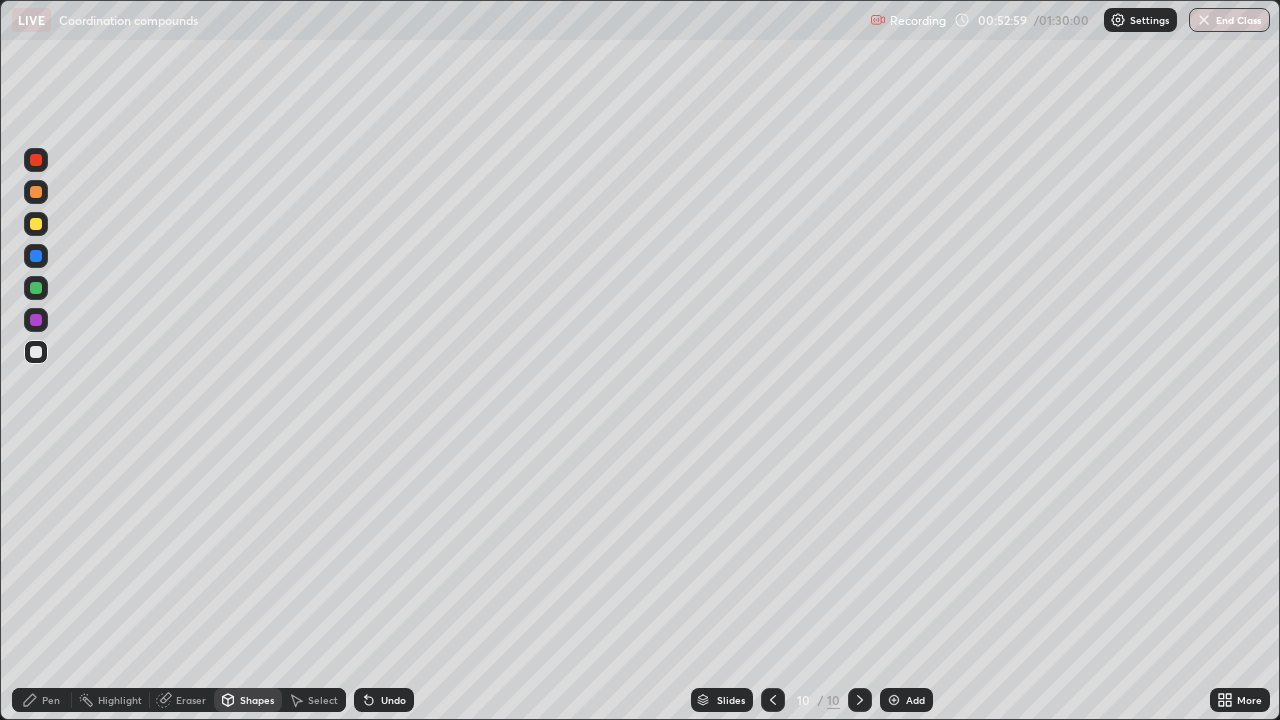 click on "Pen" at bounding box center [42, 700] 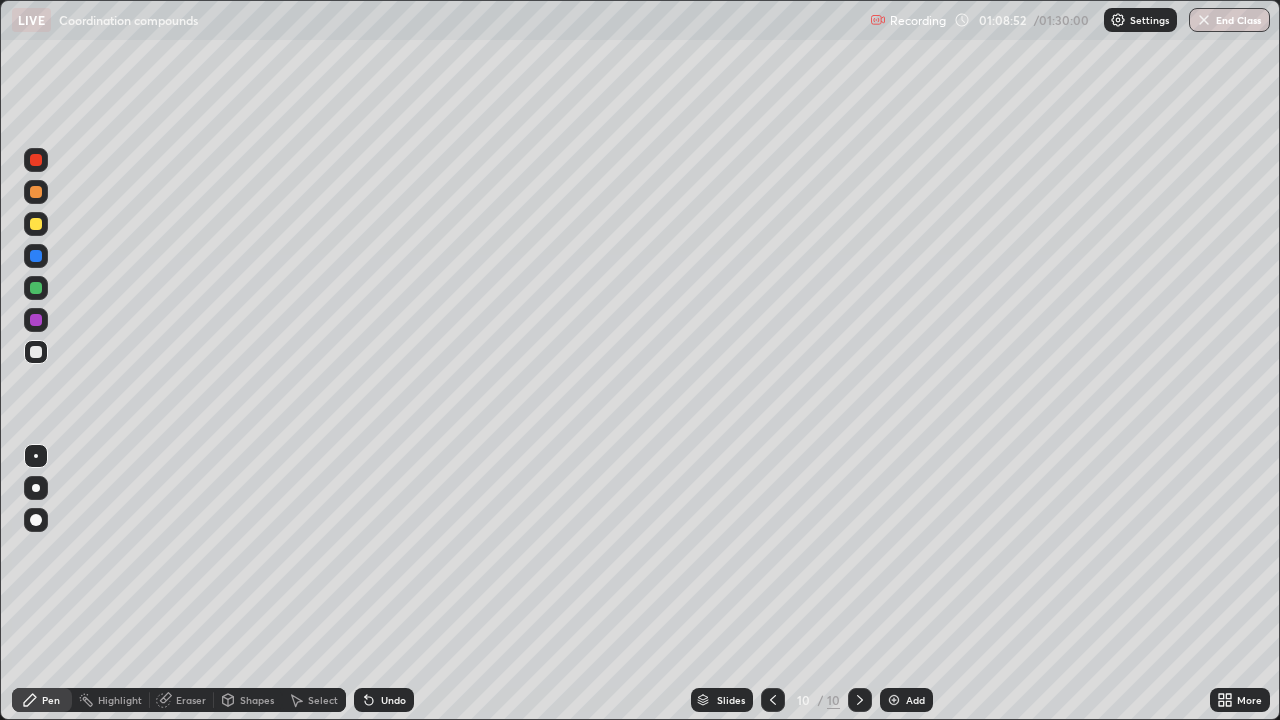 click on "Add" at bounding box center [915, 700] 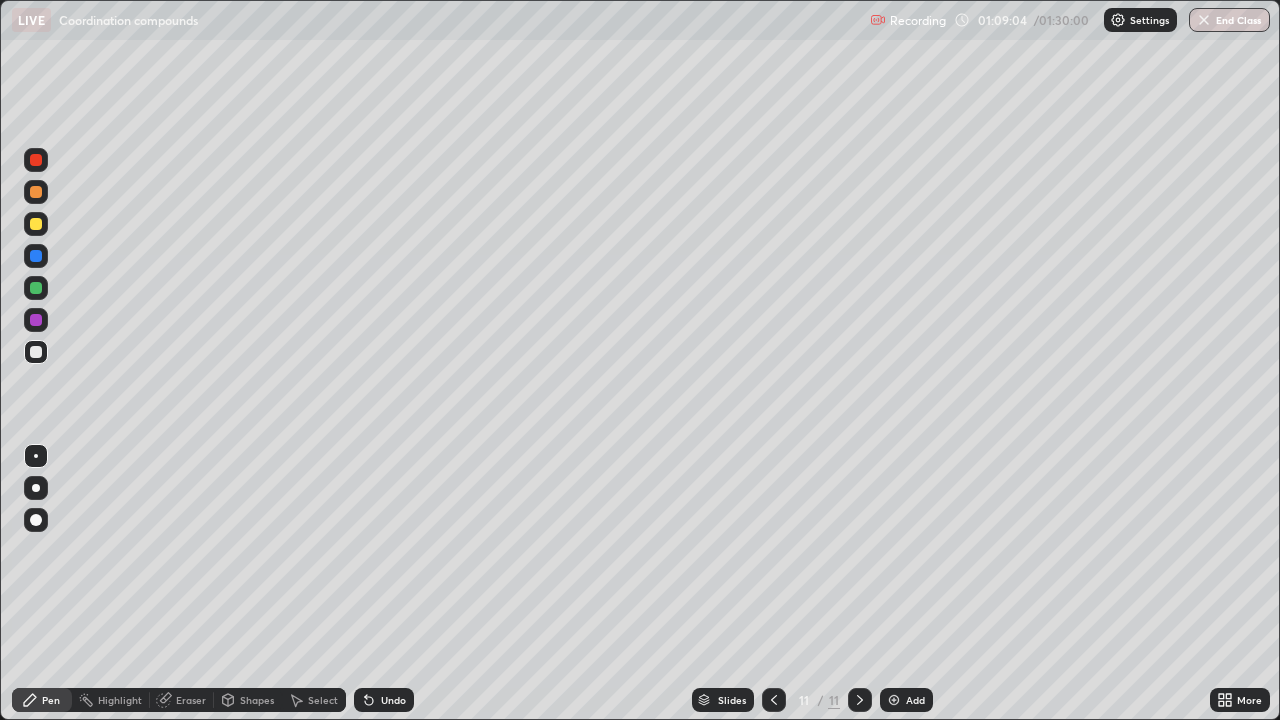 click 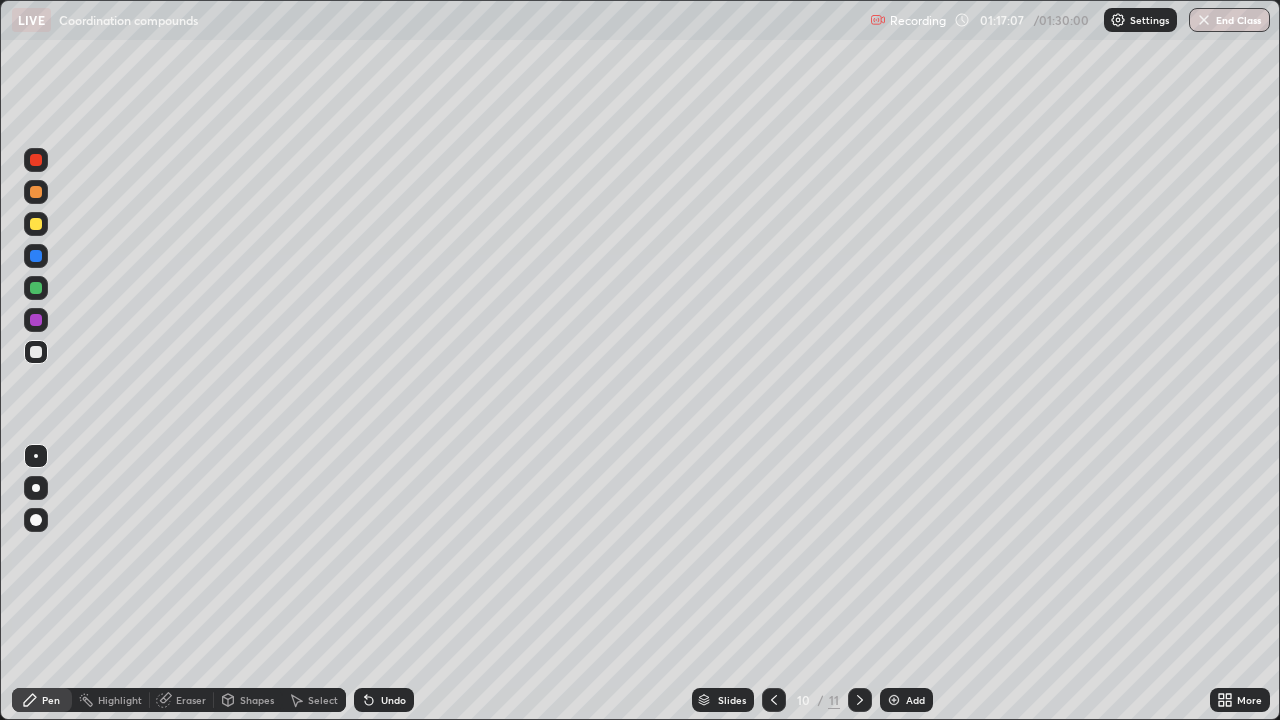 click on "Add" at bounding box center (906, 700) 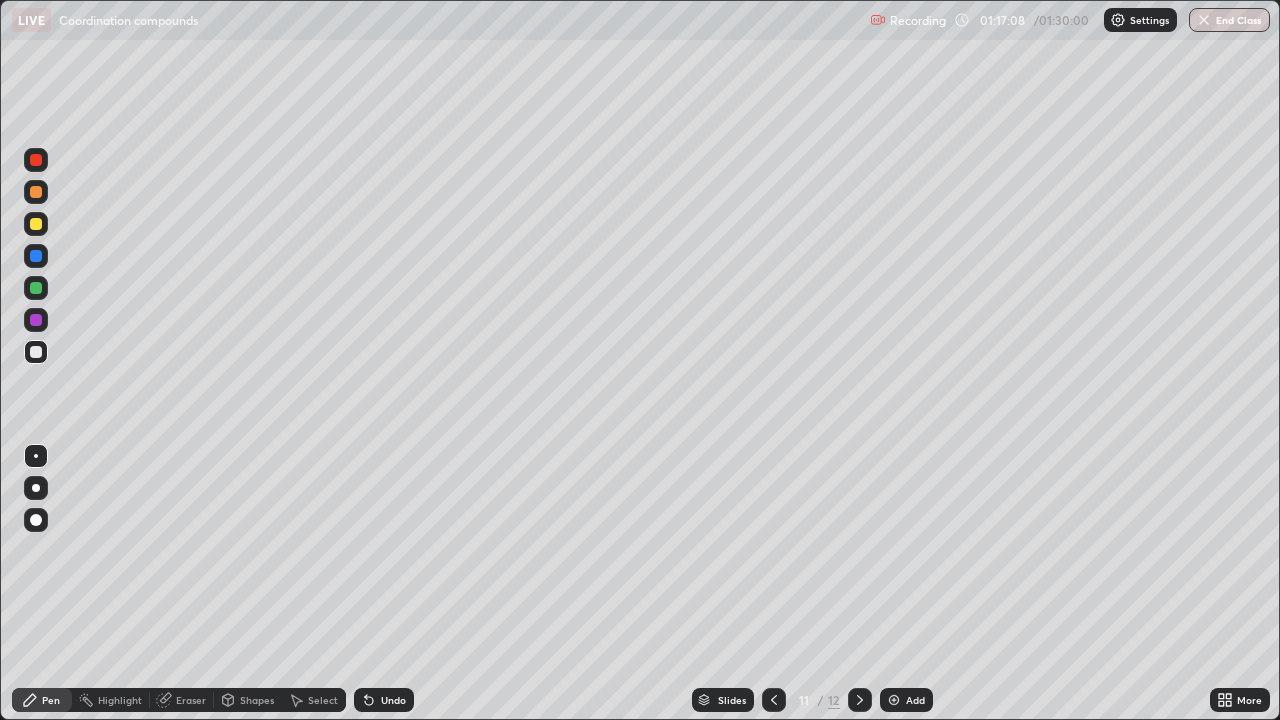 click at bounding box center [36, 224] 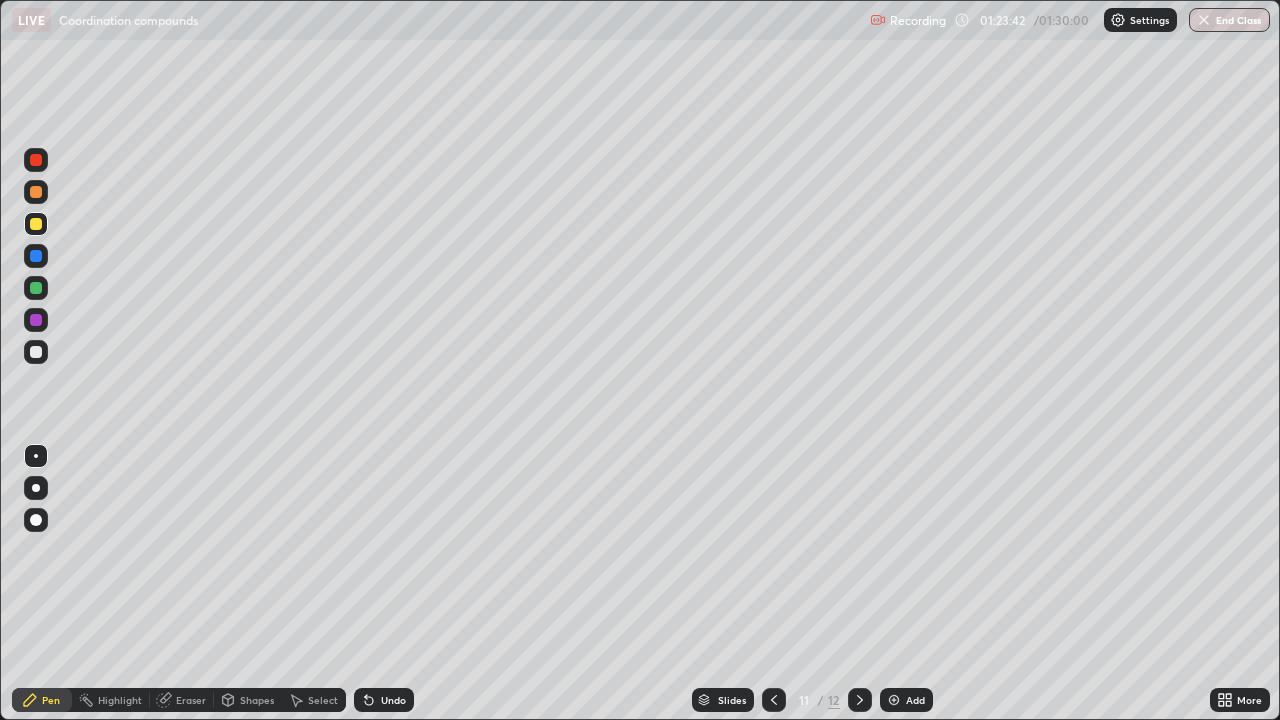click on "Eraser" at bounding box center (182, 700) 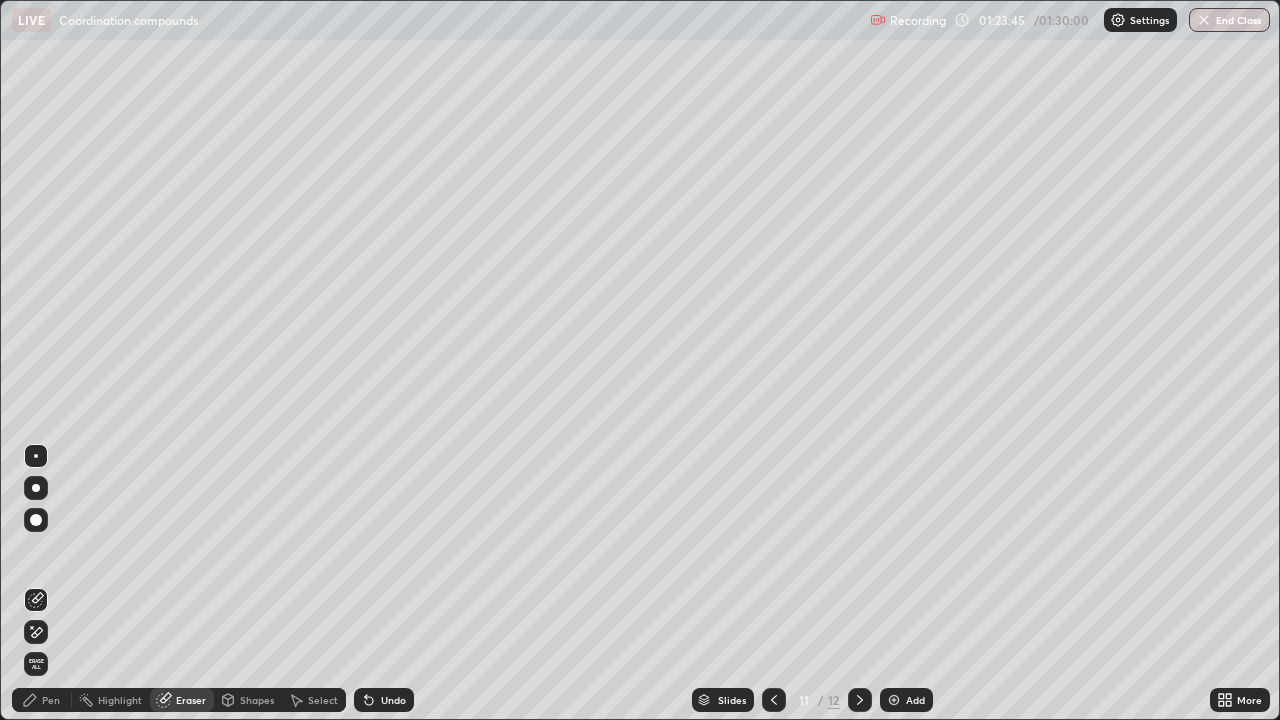 click on "Pen" at bounding box center [42, 700] 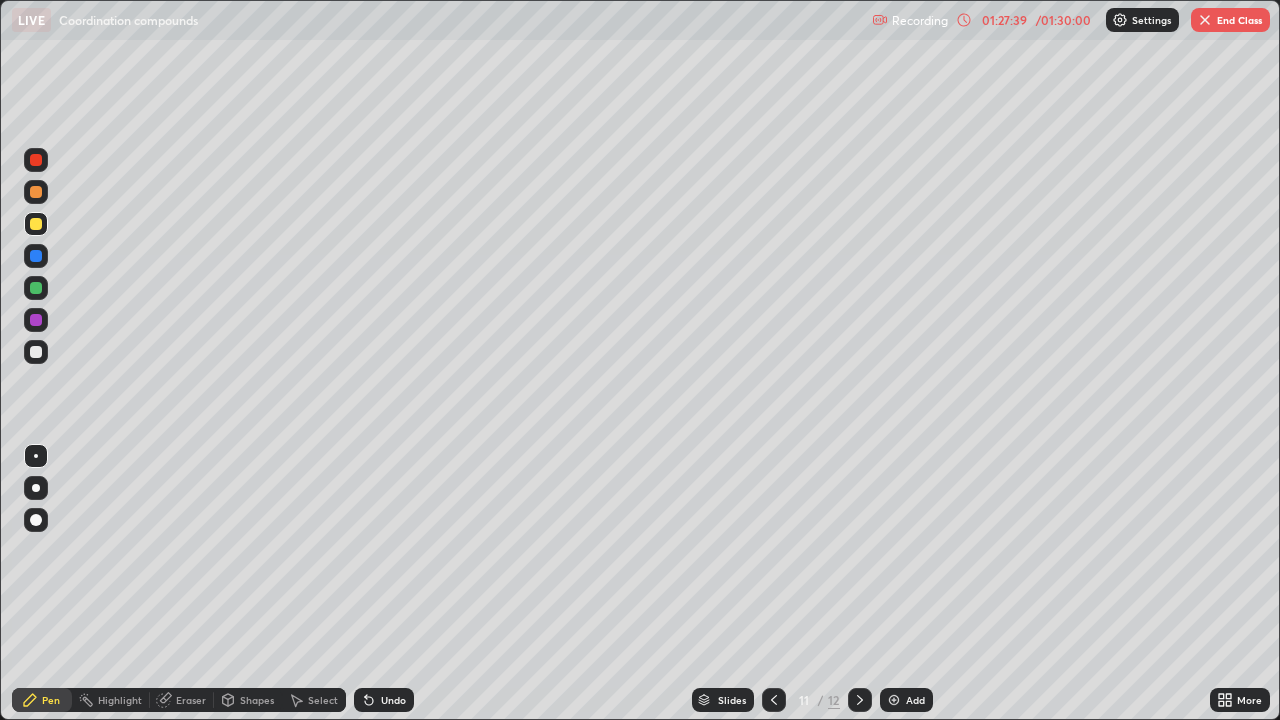 click on "End Class" at bounding box center (1230, 20) 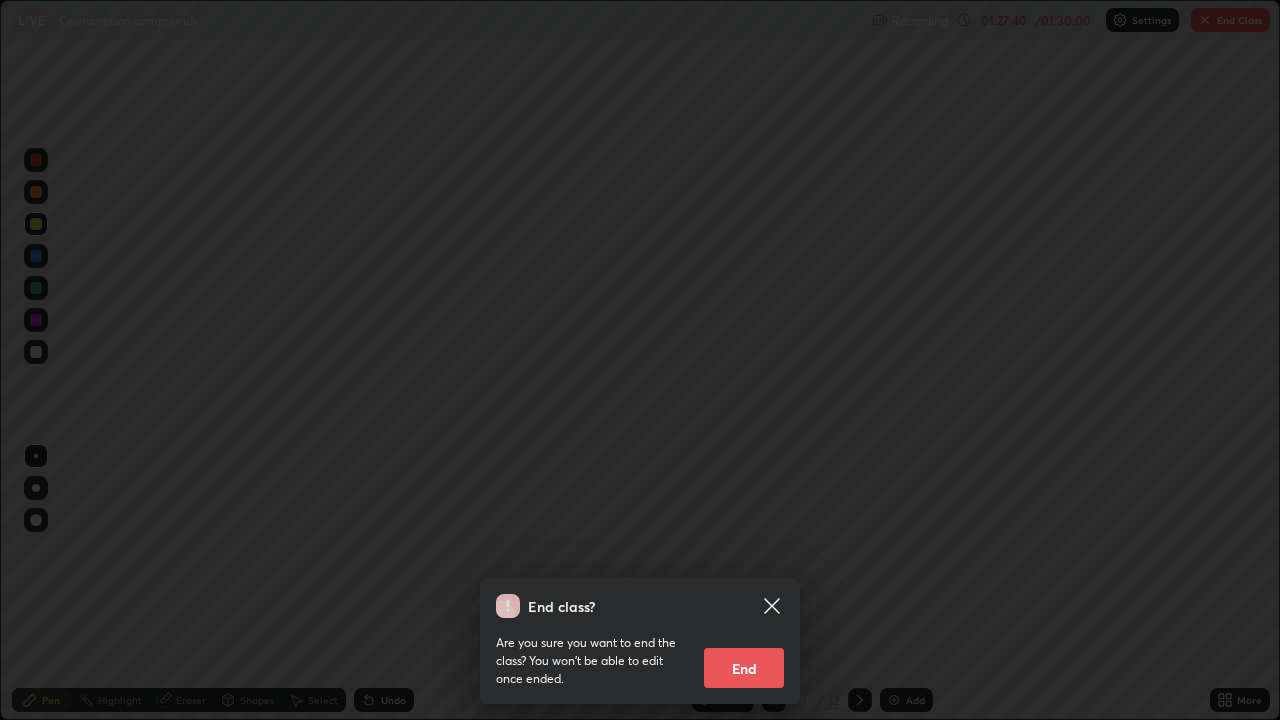 click on "End" at bounding box center [744, 668] 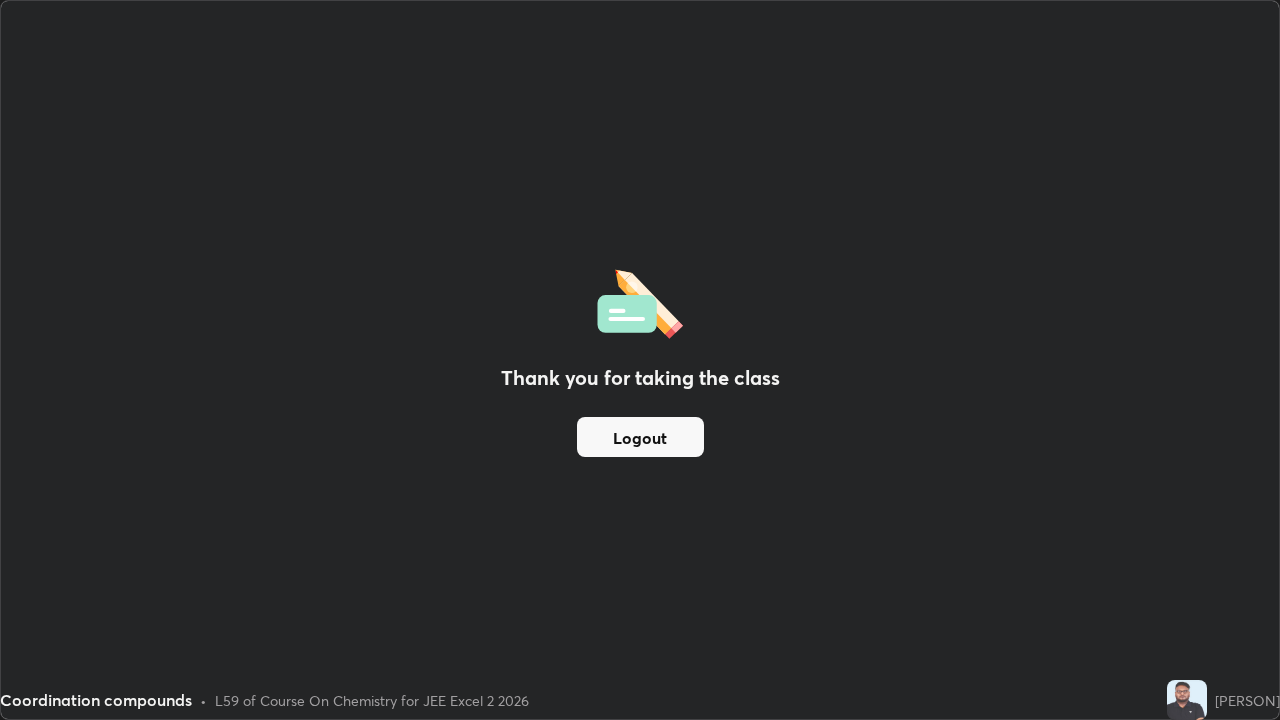 click at bounding box center [1187, 700] 